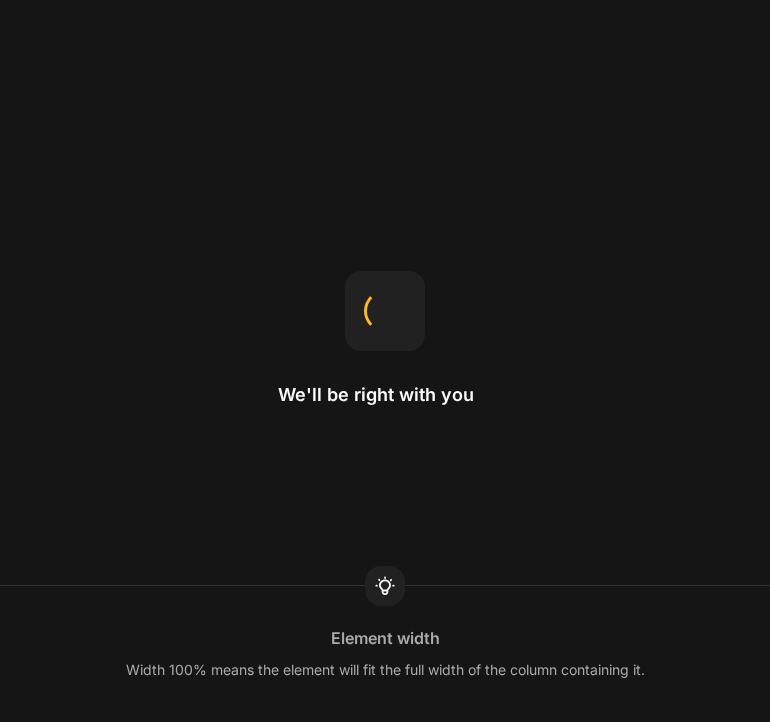scroll, scrollTop: 0, scrollLeft: 0, axis: both 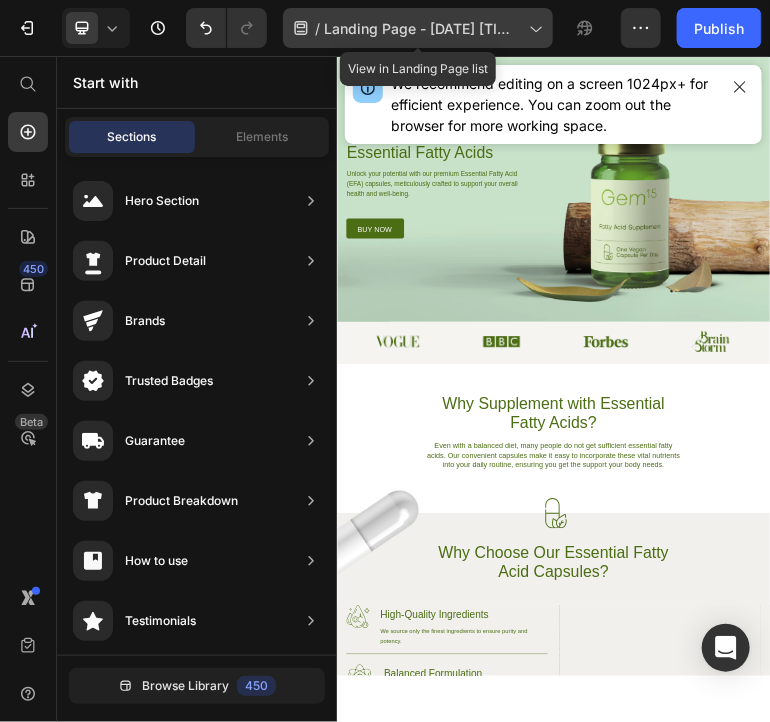 click 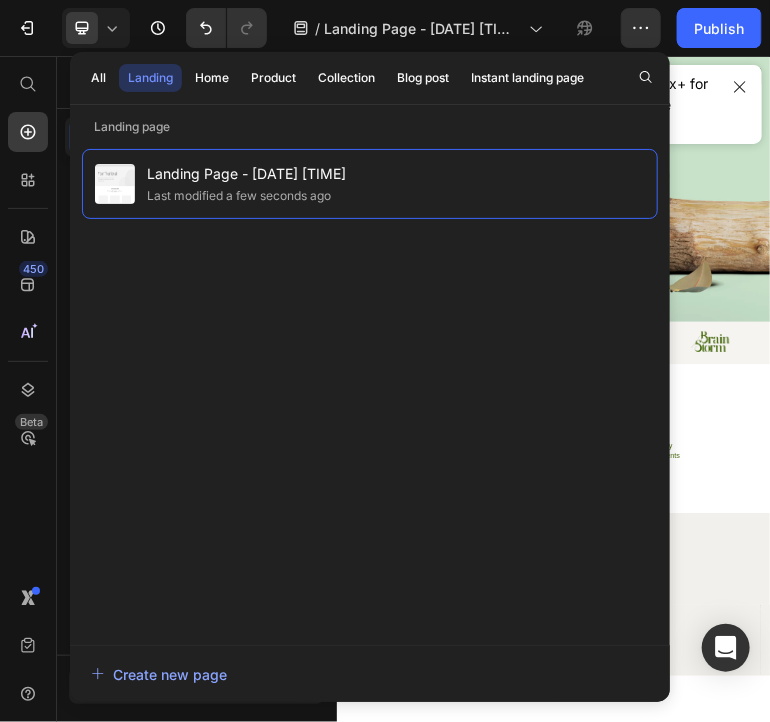 click on "450 Beta" at bounding box center (28, 321) 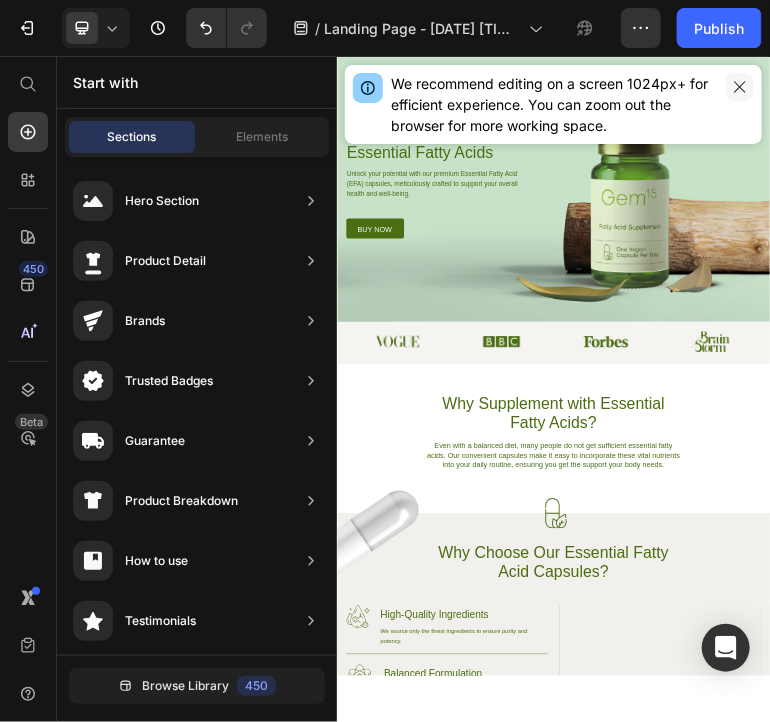 click 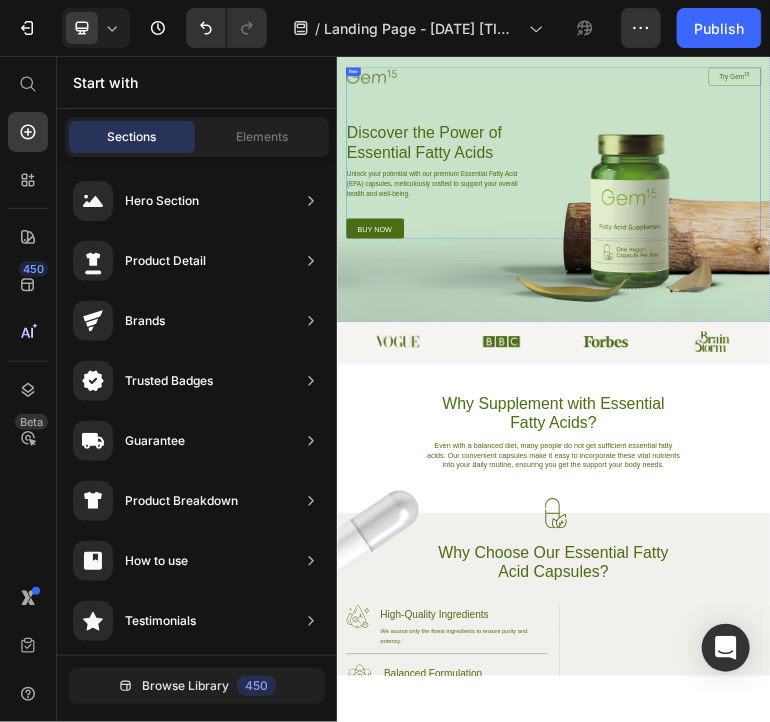 click on "Image Try Gem 15 Button Row Discover the Power of Essential Fatty Acids Heading Unlock your potential with our premium Essential Fatty Acid (EFA) capsules, meticulously crafted to support your overall health and well-being. Text Block buy now Button Row" at bounding box center [936, 364] 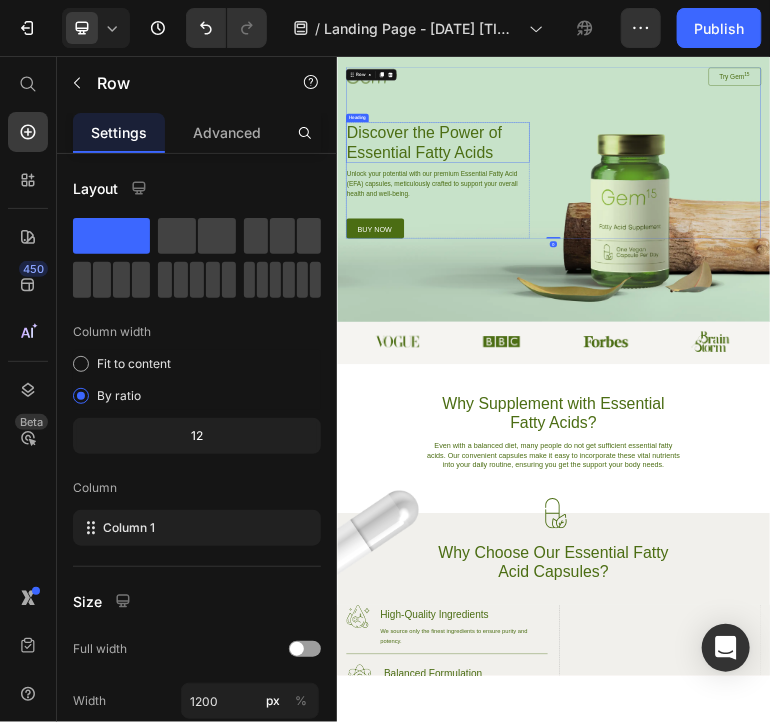 click on "Discover the Power of Essential Fatty Acids" at bounding box center (615, 335) 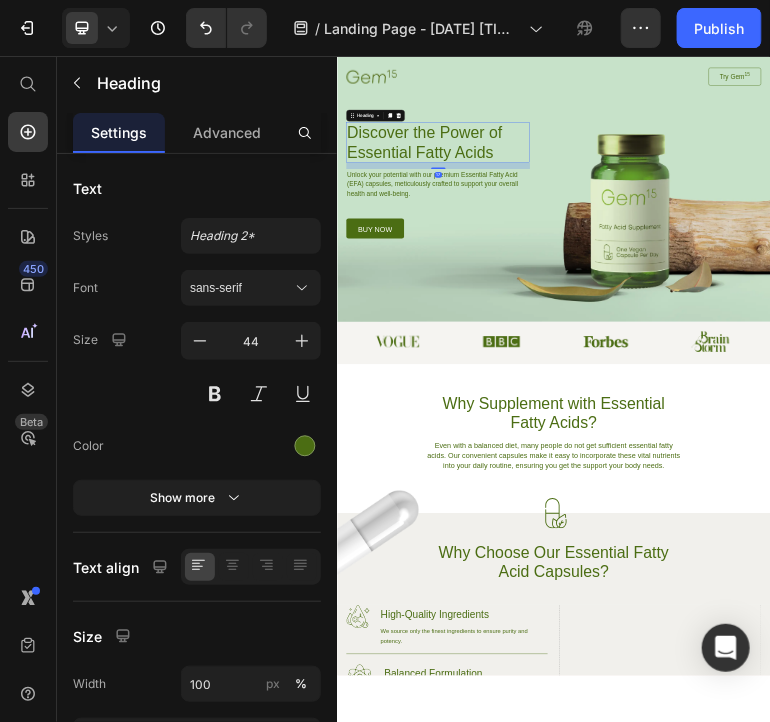 click on "Discover the Power of Essential Fatty Acids" at bounding box center (615, 335) 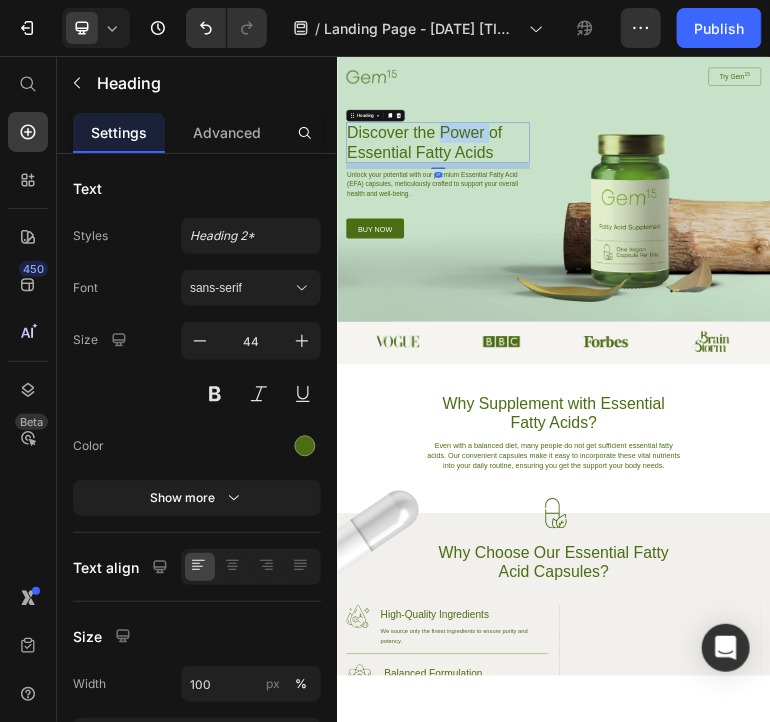 click on "Discover the Power of Essential Fatty Acids" at bounding box center [615, 335] 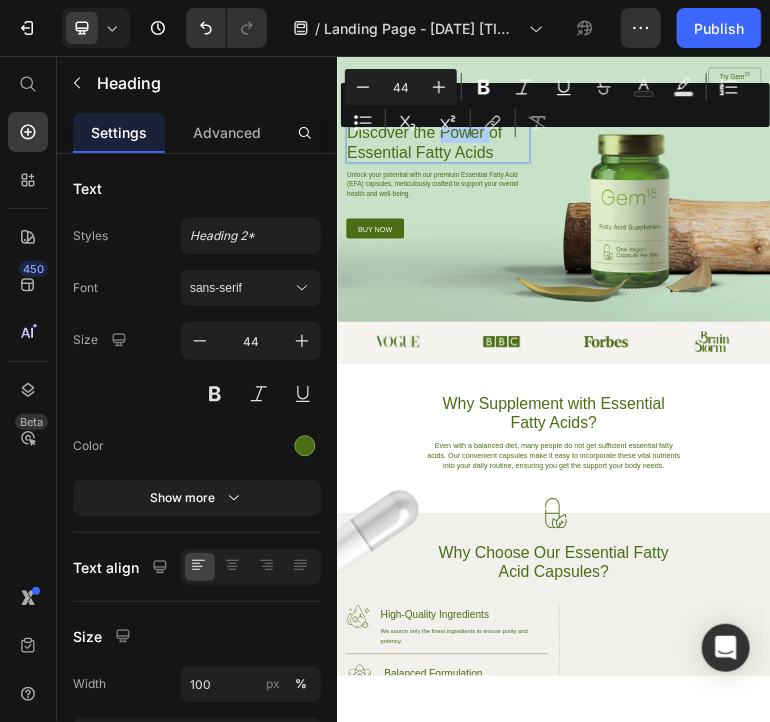 click on "Superscript" at bounding box center (448, 123) 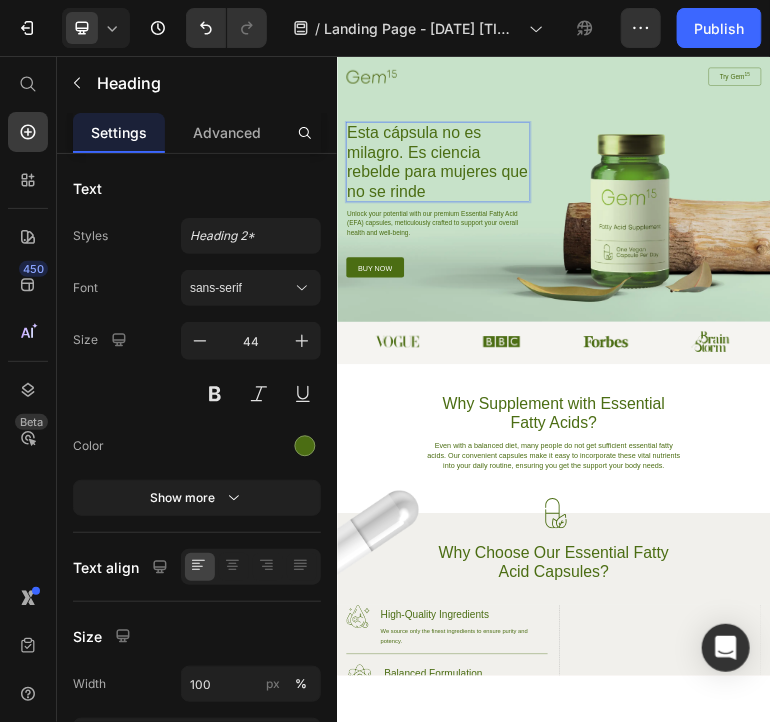 click on "Esta cápsula no es milagro. Es ciencia rebelde para mujeres que no se rinde" at bounding box center (615, 389) 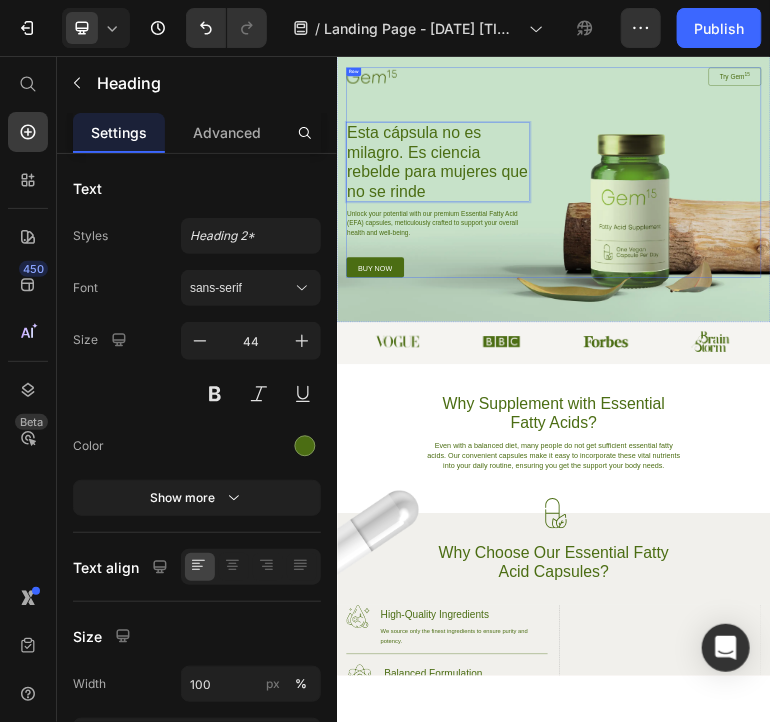 click on "Image Try Gem 15 Button Row Esta cápsula no es milagro. Es ciencia rebelde para mujeres que no se rinde Heading 17 Unlock your potential with our premium Essential Fatty Acid (EFA) capsules, meticulously crafted to support your overall health and well-being. Text Block buy now Button Row" at bounding box center [936, 418] 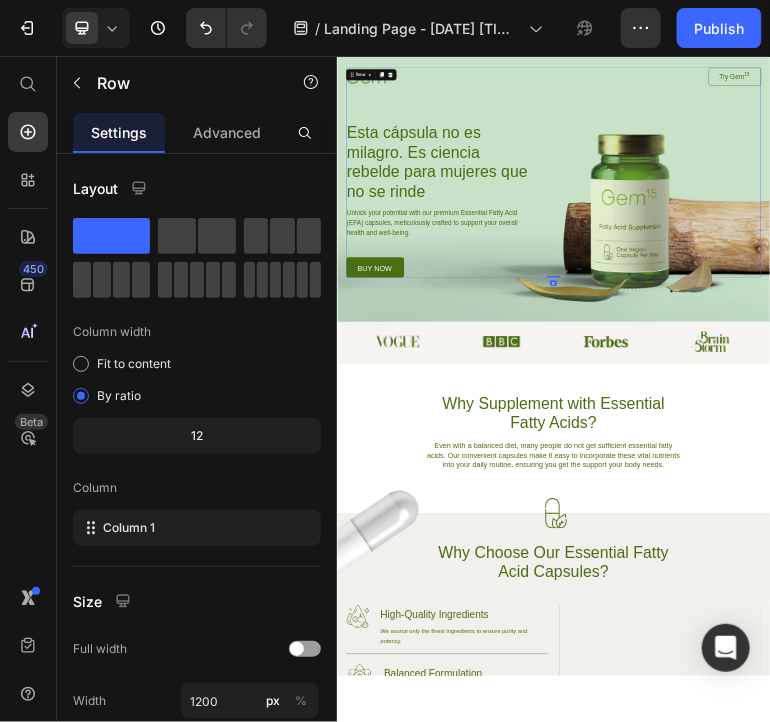 click on "Esta cápsula no es milagro. Es ciencia rebelde para mujeres que no se rinde" at bounding box center [615, 389] 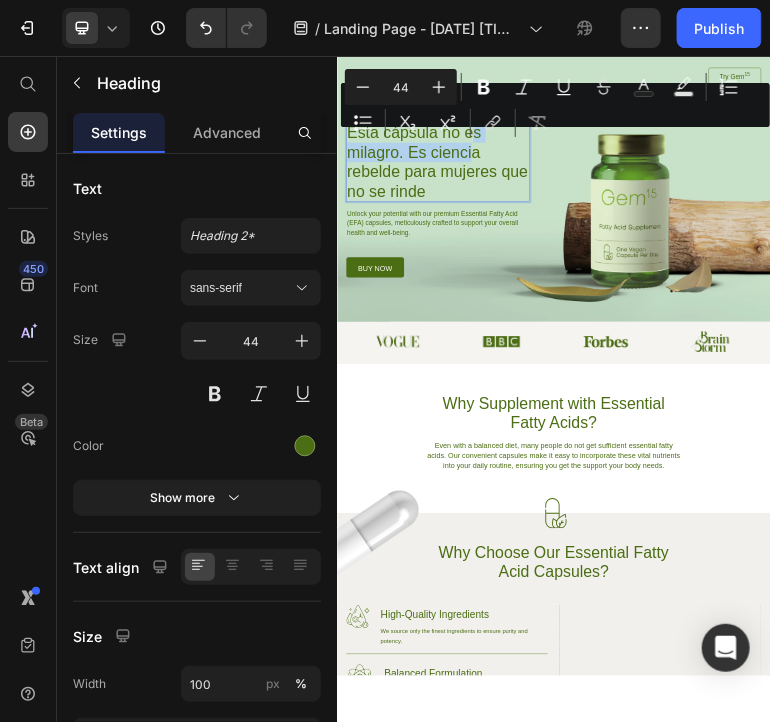 drag, startPoint x: 716, startPoint y: 358, endPoint x: 804, endPoint y: 171, distance: 206.67123 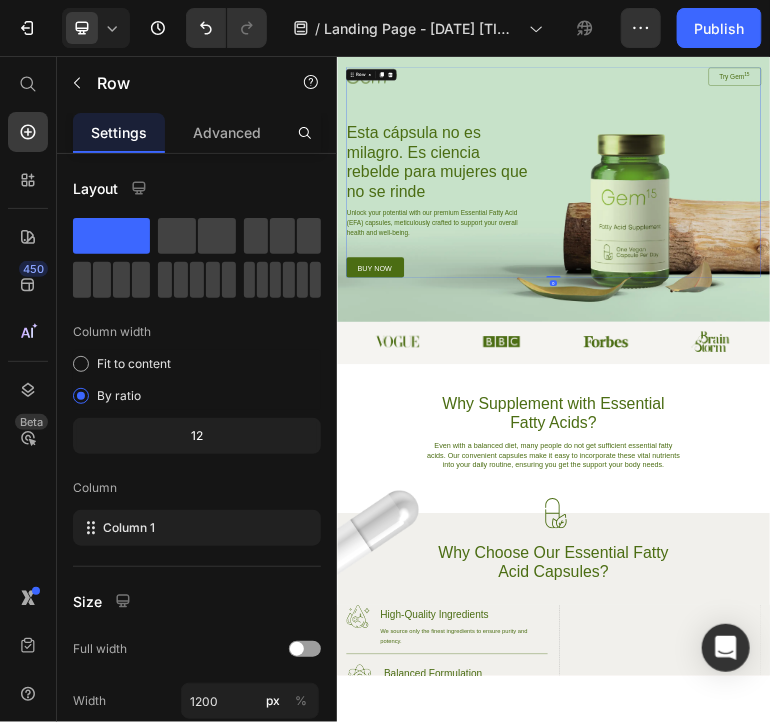 click on "Image Try Gem 15 Button Row Esta cápsula no es milagro. Es ciencia rebelde para mujeres que no se rinde Heading Unlock your potential with our premium Essential Fatty Acid (EFA) capsules, meticulously crafted to support your overall health and well-being. Text Block buy now Button Row" at bounding box center [936, 418] 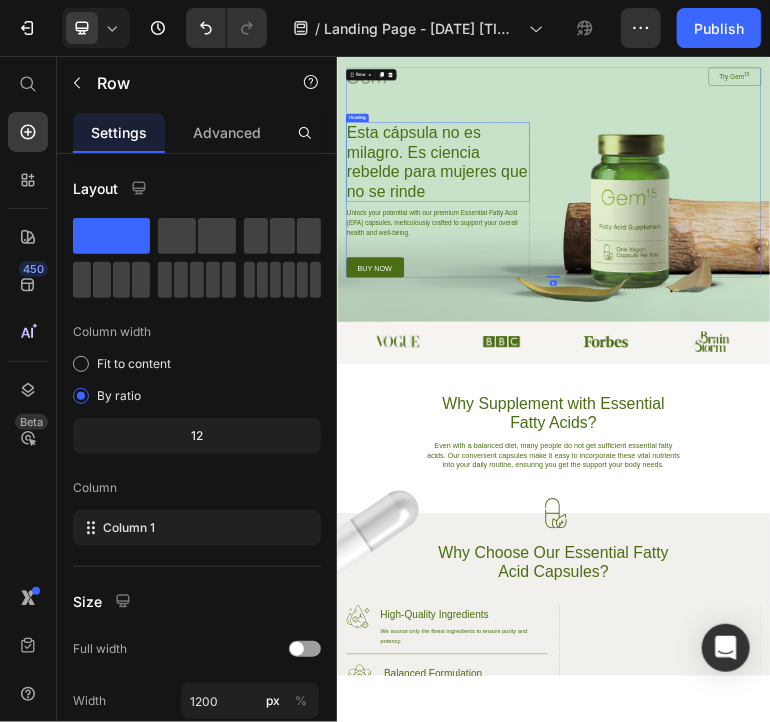 click on "Esta cápsula no es milagro. Es ciencia rebelde para mujeres que no se rinde" at bounding box center [615, 389] 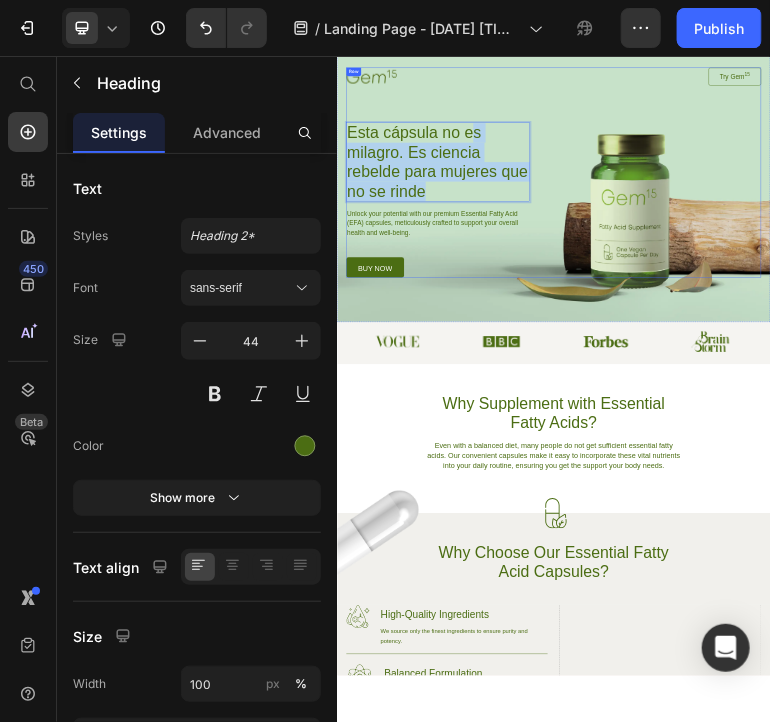 drag, startPoint x: 776, startPoint y: 451, endPoint x: 691, endPoint y: 187, distance: 277.34634 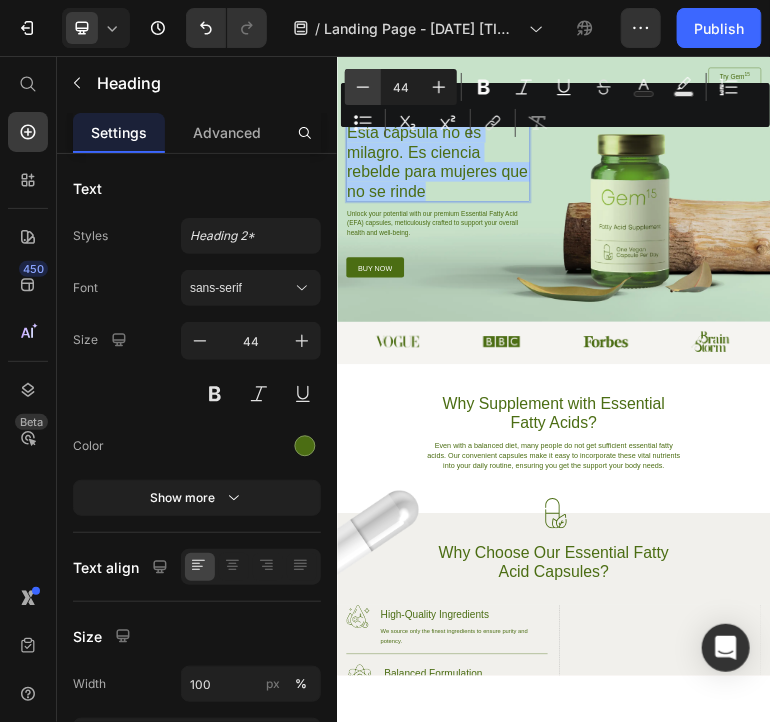 click on "Minus" at bounding box center [363, 87] 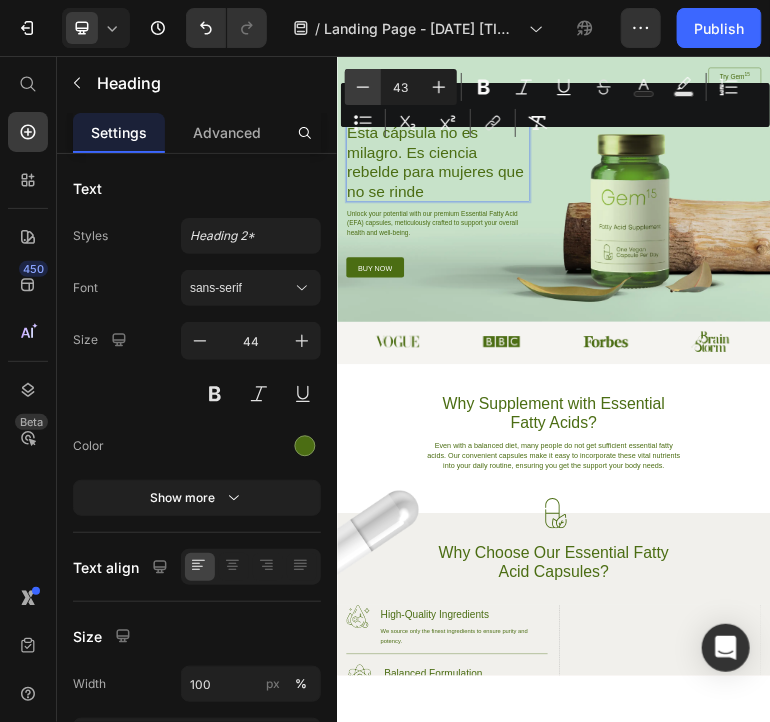 click on "Minus" at bounding box center (363, 87) 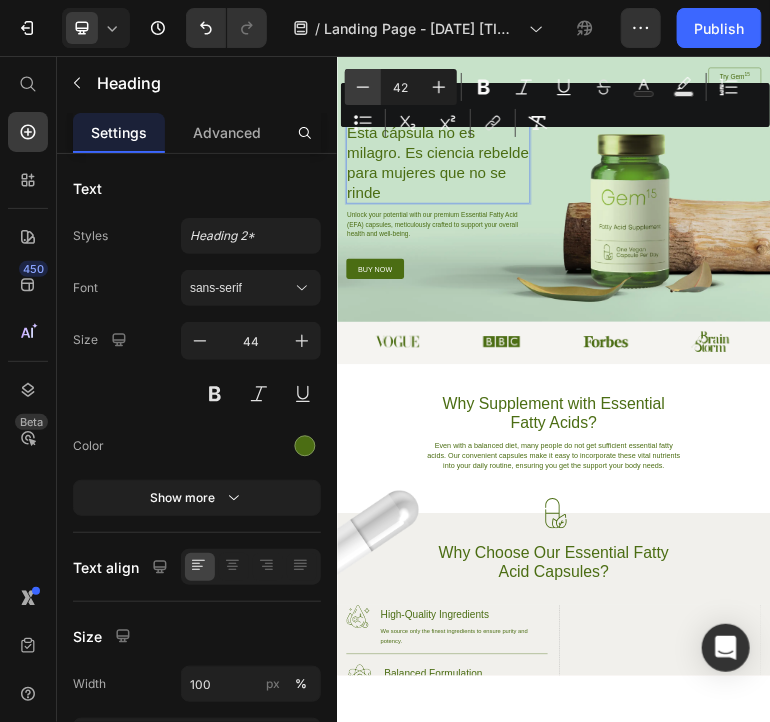 click on "Minus" at bounding box center (363, 87) 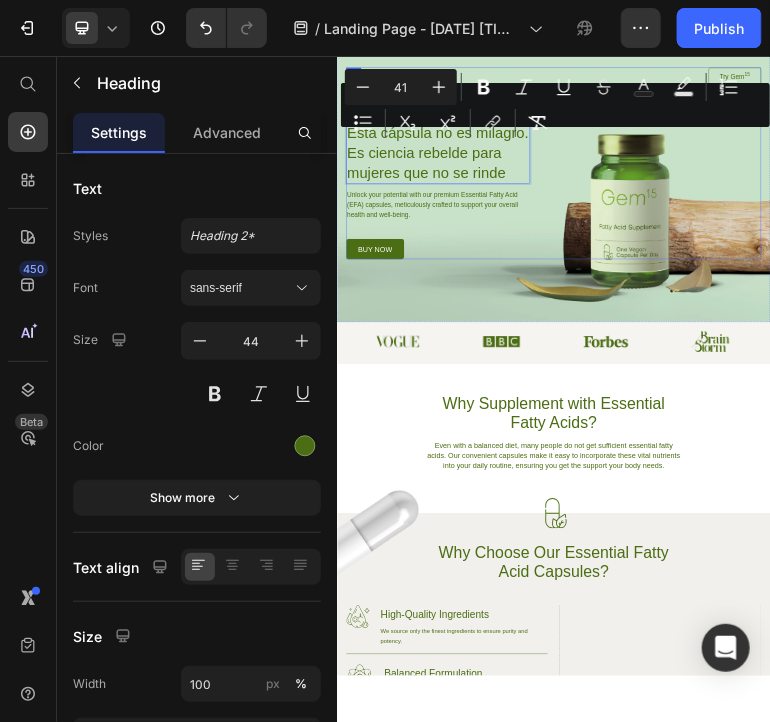 click on "Image Try Gem 15 Button Row Esta cápsula no es milagro. Es ciencia rebelde para mujeres que no se rinde Heading 17 Unlock your potential with our premium Essential Fatty Acid (EFA) capsules, meticulously crafted to support your overall health and well-being. Text Block buy now Button Row" at bounding box center (936, 392) 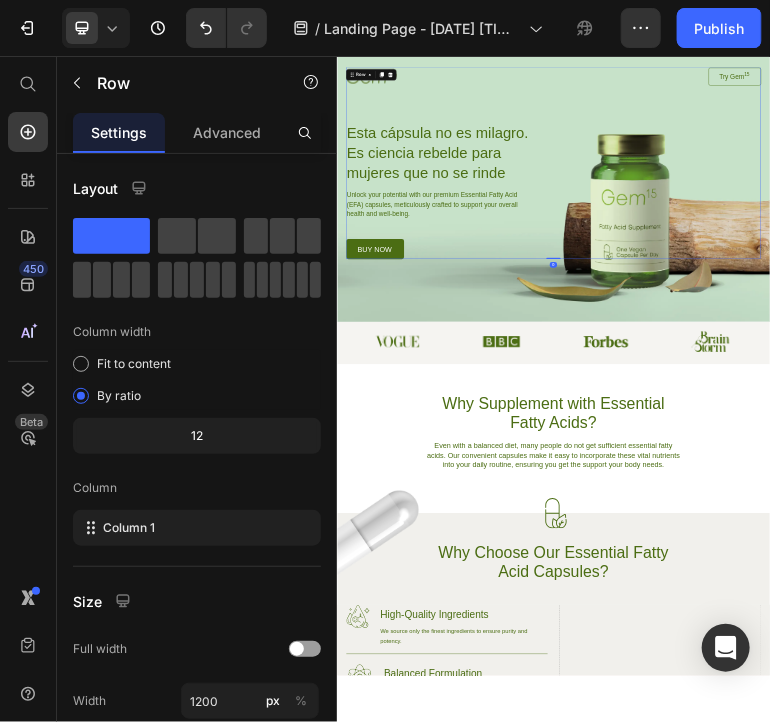 click on "Image Try Gem 15 Button Row Esta cápsula no es milagro. Es ciencia rebelde para mujeres que no se rinde Heading Unlock your potential with our premium Essential Fatty Acid (EFA) capsules, meticulously crafted to support your overall health and well-being. Text Block buy now Button Row" at bounding box center [936, 392] 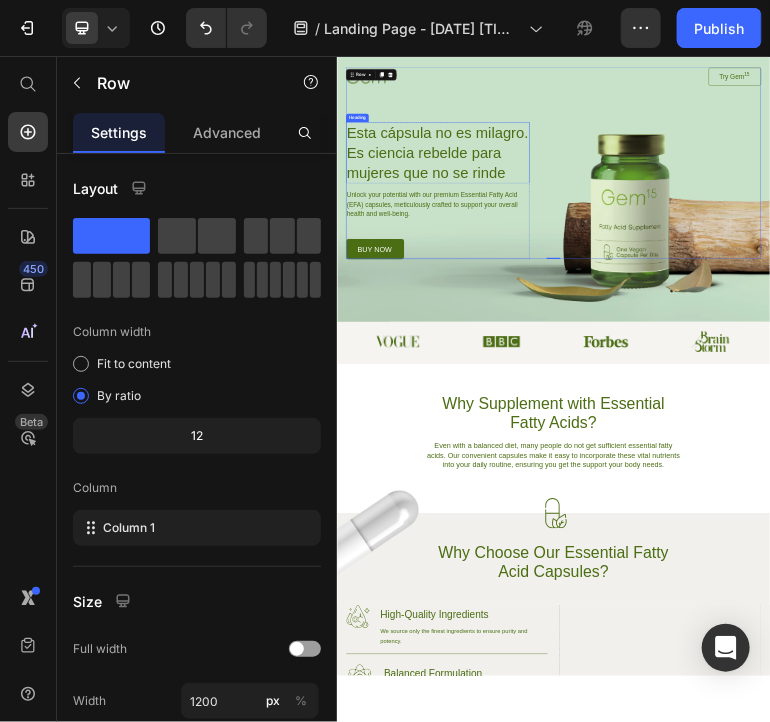 click on "Esta cápsula no es milagro. Es ciencia rebelde para mujeres que no se rinde" at bounding box center (615, 363) 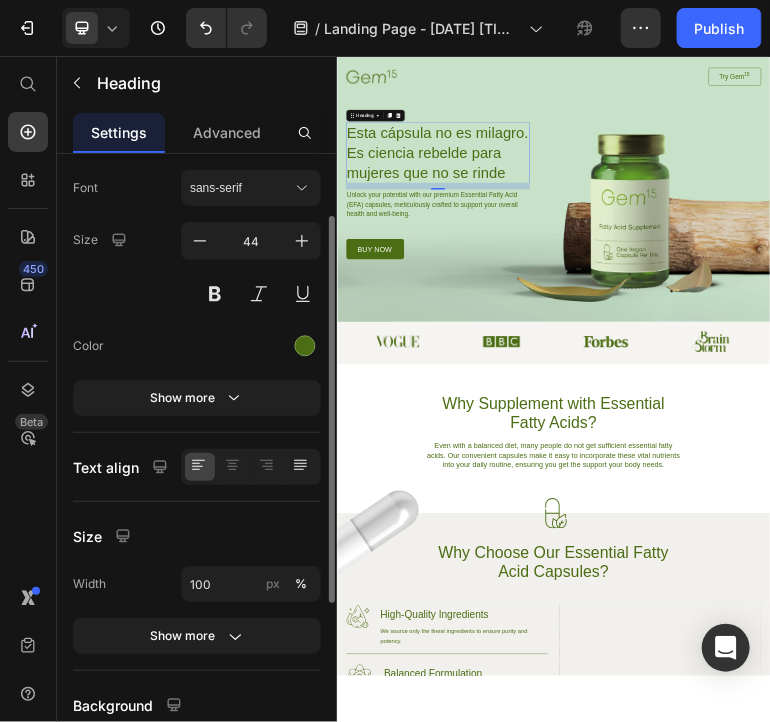 scroll, scrollTop: 200, scrollLeft: 0, axis: vertical 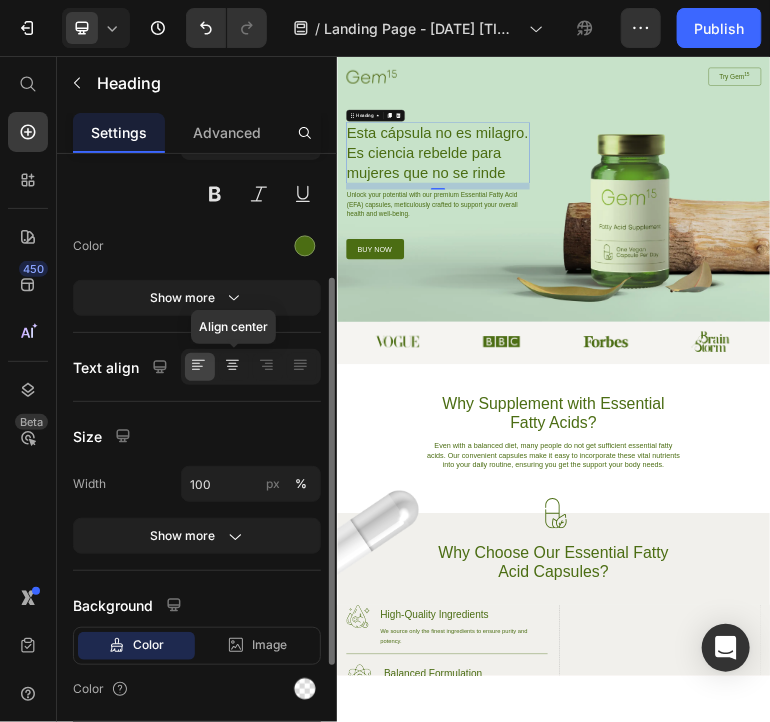 click 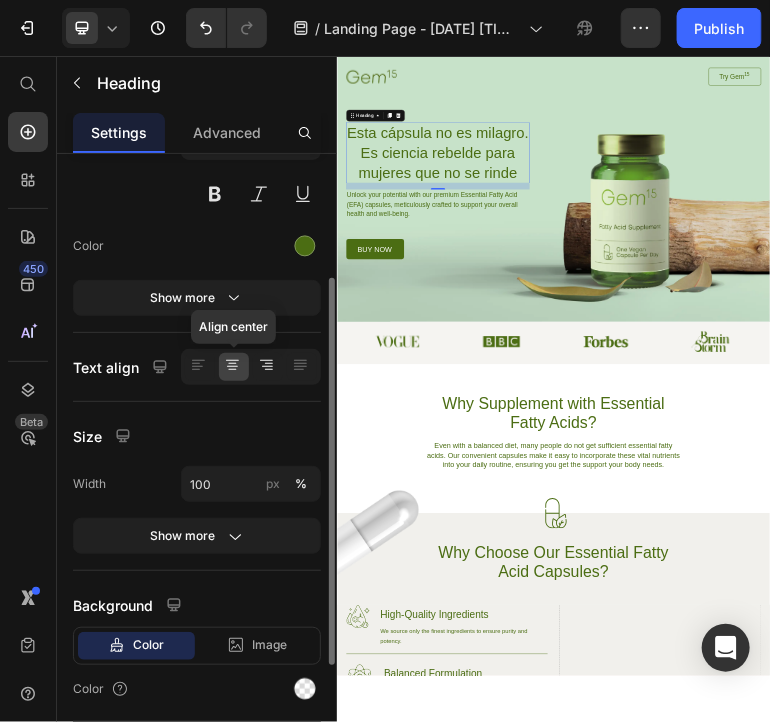 click 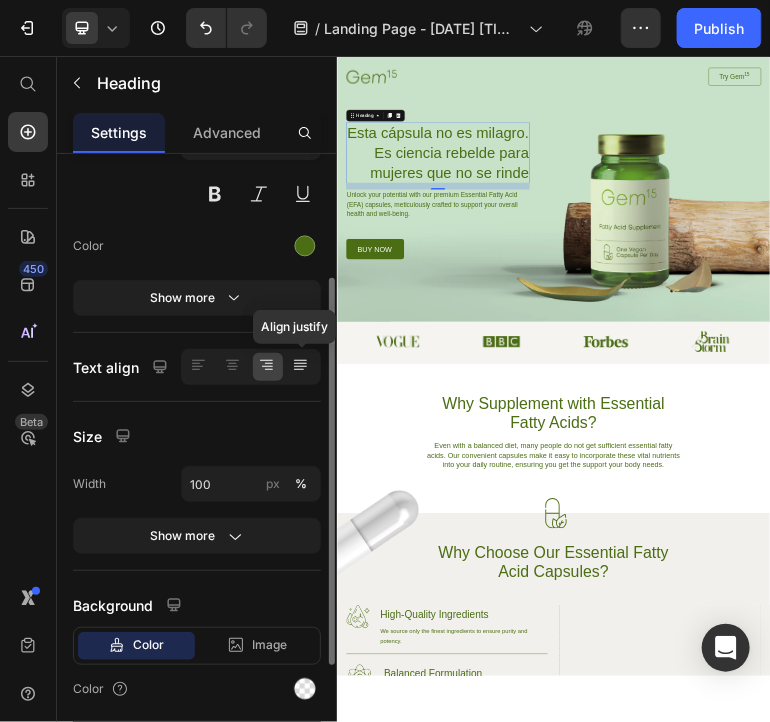 click 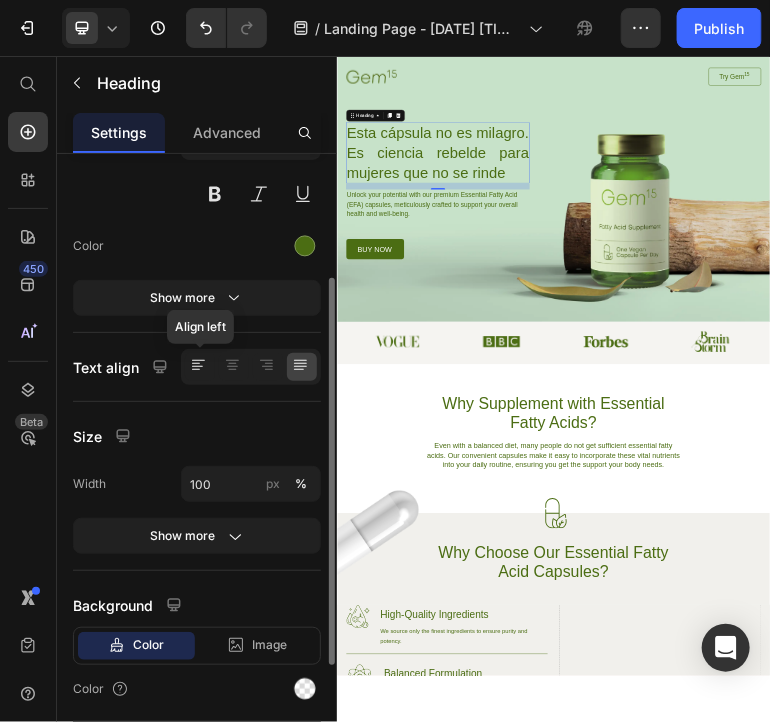 click 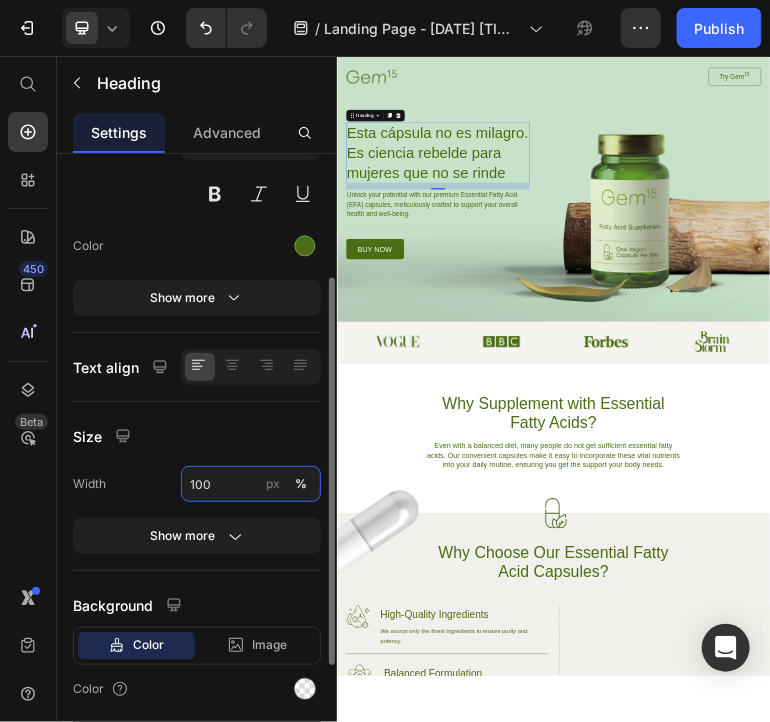 click on "100" at bounding box center [251, 484] 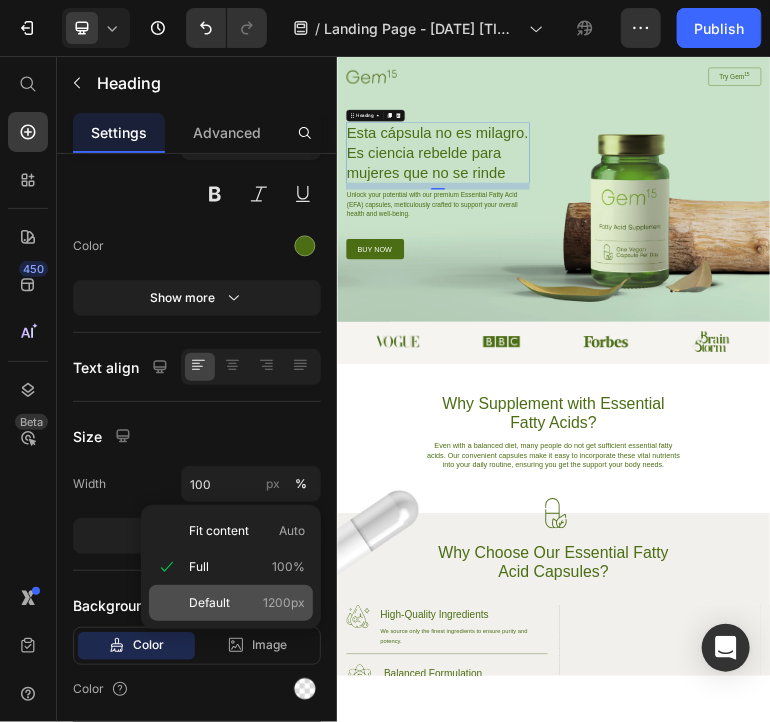 click on "Default" at bounding box center [209, 603] 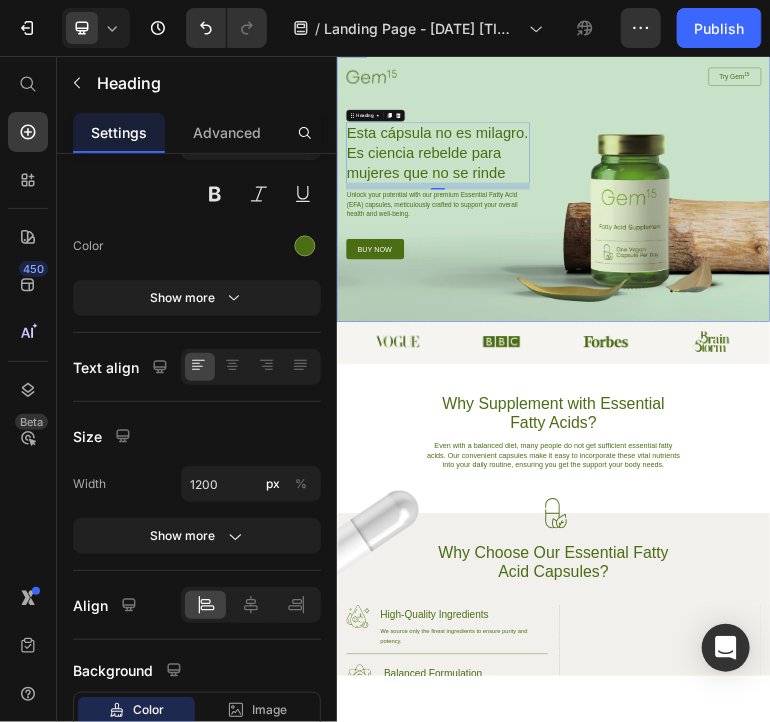 click at bounding box center (936, 453) 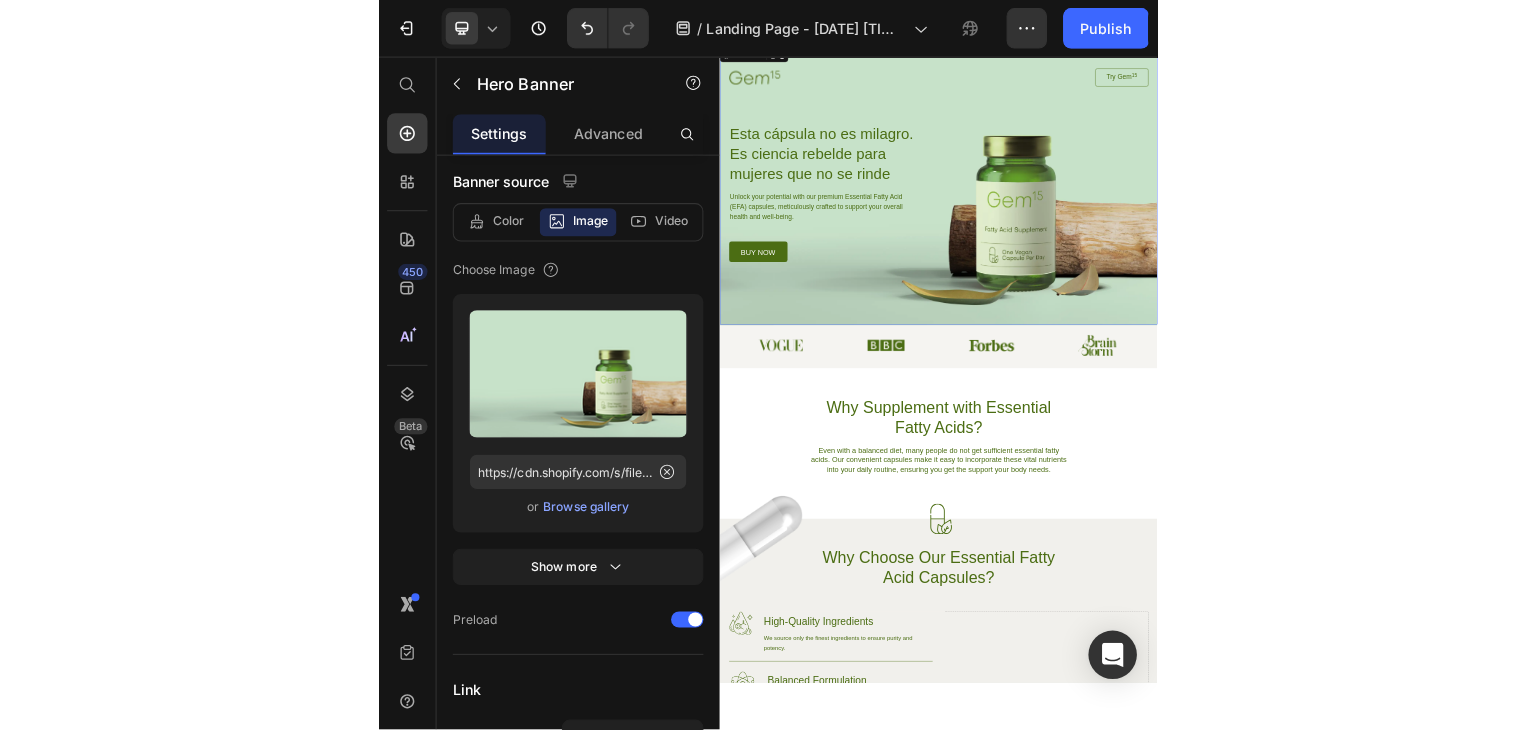 scroll, scrollTop: 0, scrollLeft: 0, axis: both 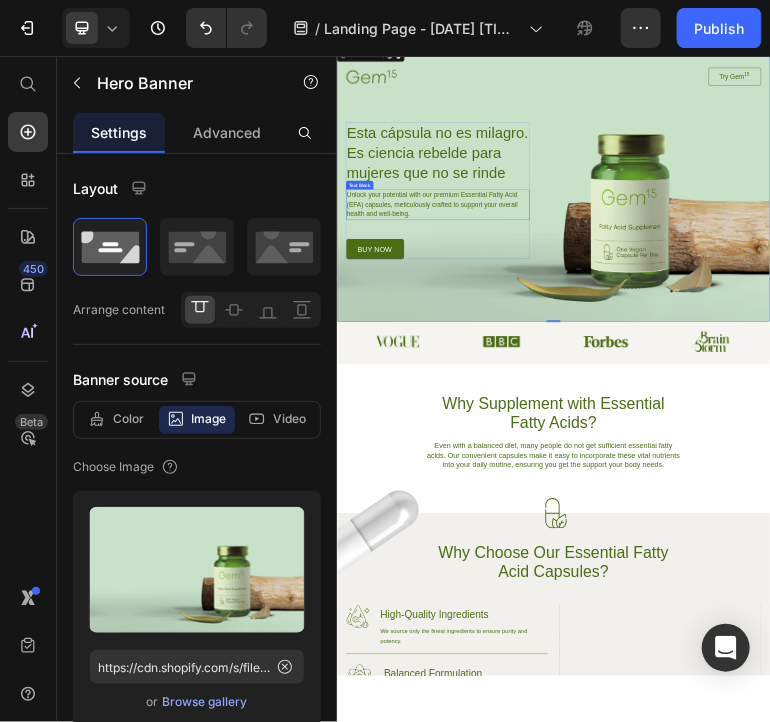 click on "Unlock your potential with our premium Essential Fatty Acid (EFA) capsules, meticulously crafted to support your overall health and well-being." at bounding box center [615, 507] 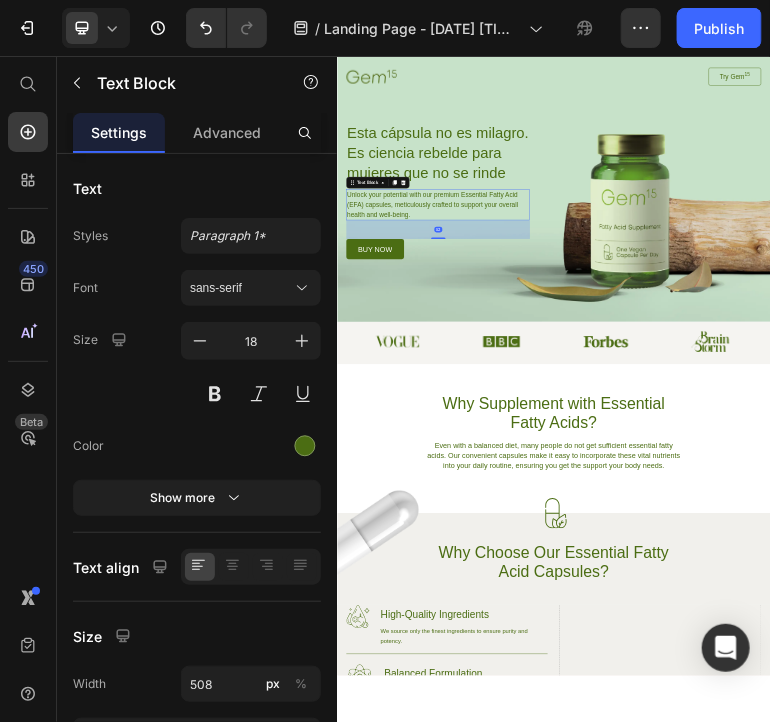 click on "Unlock your potential with our premium Essential Fatty Acid (EFA) capsules, meticulously crafted to support your overall health and well-being." at bounding box center [615, 507] 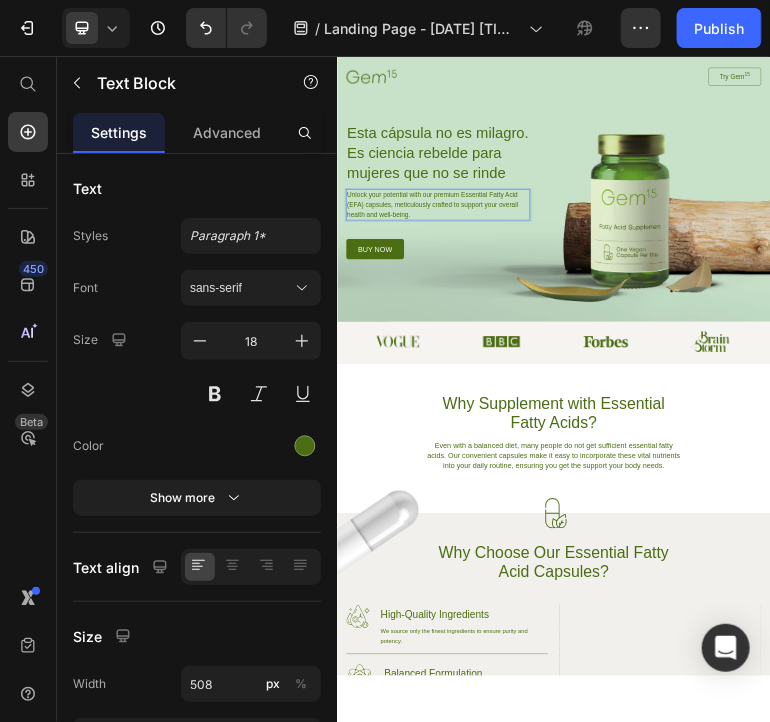 click on "Unlock your potential with our premium Essential Fatty Acid (EFA) capsules, meticulously crafted to support your overall health and well-being." at bounding box center [615, 507] 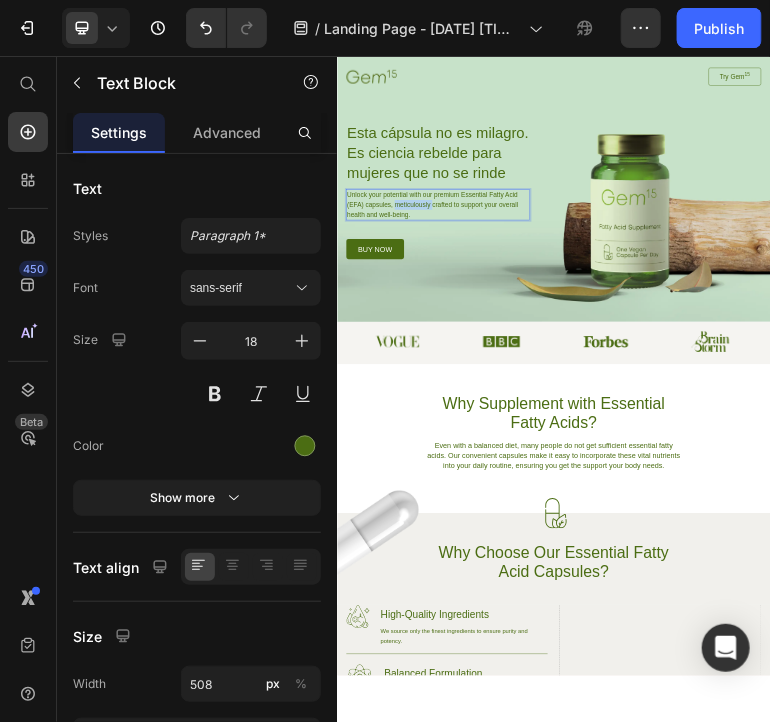 click on "Unlock your potential with our premium Essential Fatty Acid (EFA) capsules, meticulously crafted to support your overall health and well-being." at bounding box center [615, 507] 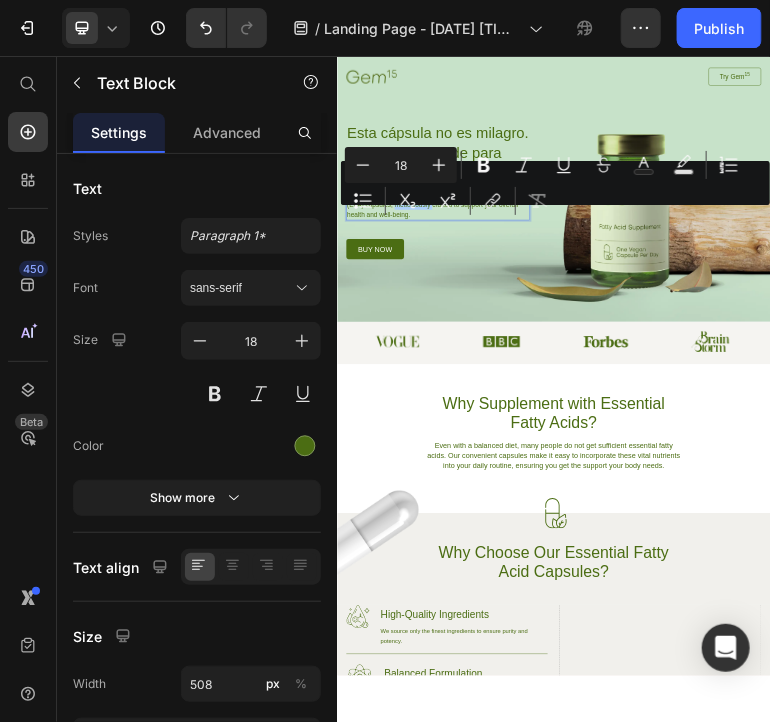 click 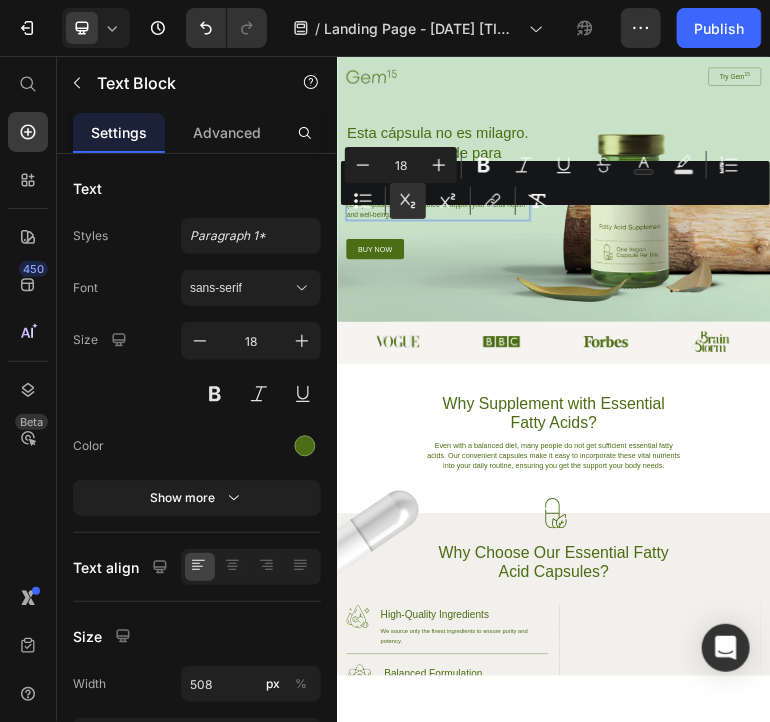 click at bounding box center (470, 201) 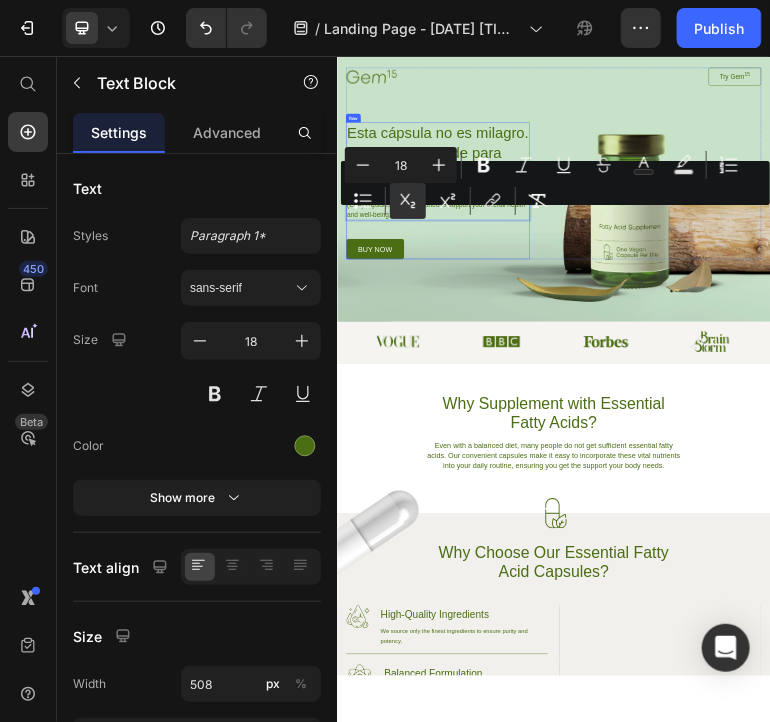 click on "Esta cápsula no es milagro. Es ciencia rebelde para mujeres que no se rinde Heading Unlock your potential with our premium Essential Fatty Acid (EFA) capsules, meticulously crafted to support your overall health and well-being. Text Block 52 buy now Button" at bounding box center [615, 468] 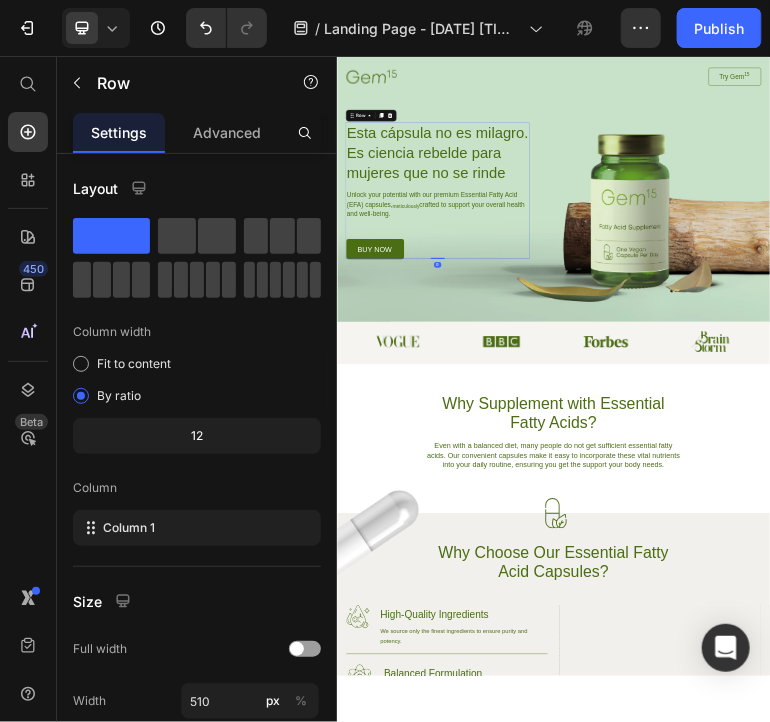 click on "Unlock your potential with our premium Essential Fatty Acid (EFA) capsules, meticulously crafted to support your overall health and well-being." at bounding box center [615, 507] 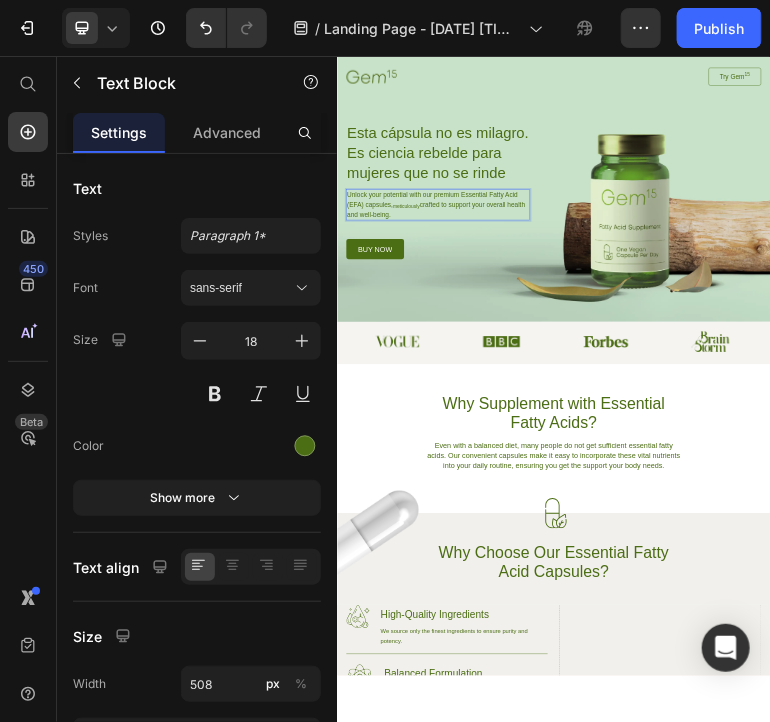 click on "Unlock your potential with our premium Essential Fatty Acid (EFA) capsules, meticulously crafted to support your overall health and well-being." at bounding box center (615, 507) 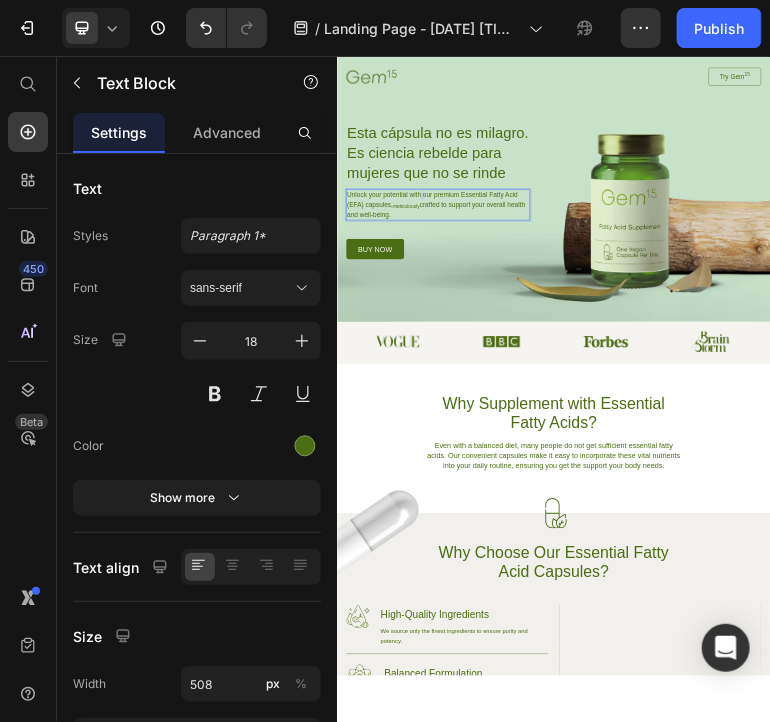 click on "Unlock your potential with our premium Essential Fatty Acid (EFA) capsules, meticulously crafted to support your overall health and well-being." at bounding box center (615, 507) 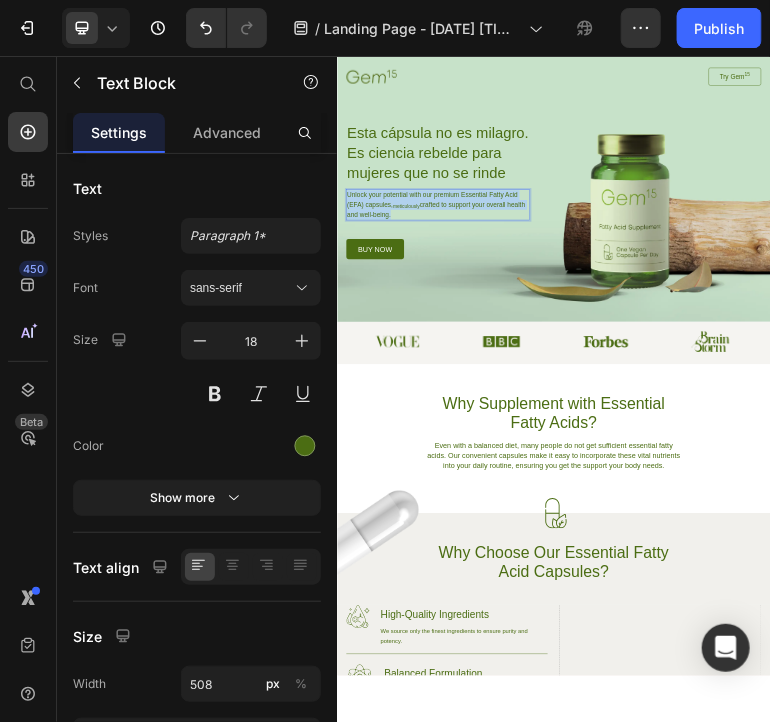 click on "Unlock your potential with our premium Essential Fatty Acid (EFA) capsules, meticulously crafted to support your overall health and well-being." at bounding box center [615, 507] 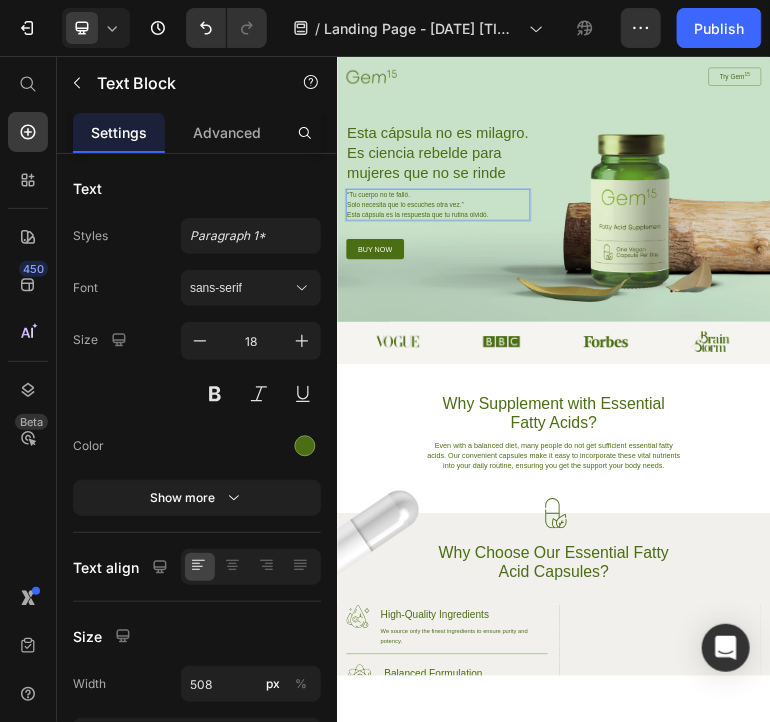 click on "“Tu cuerpo no te falló. Solo necesita que lo escuches otra vez.” Esta cápsula es la respuesta que tu rutina olvidó." at bounding box center [615, 507] 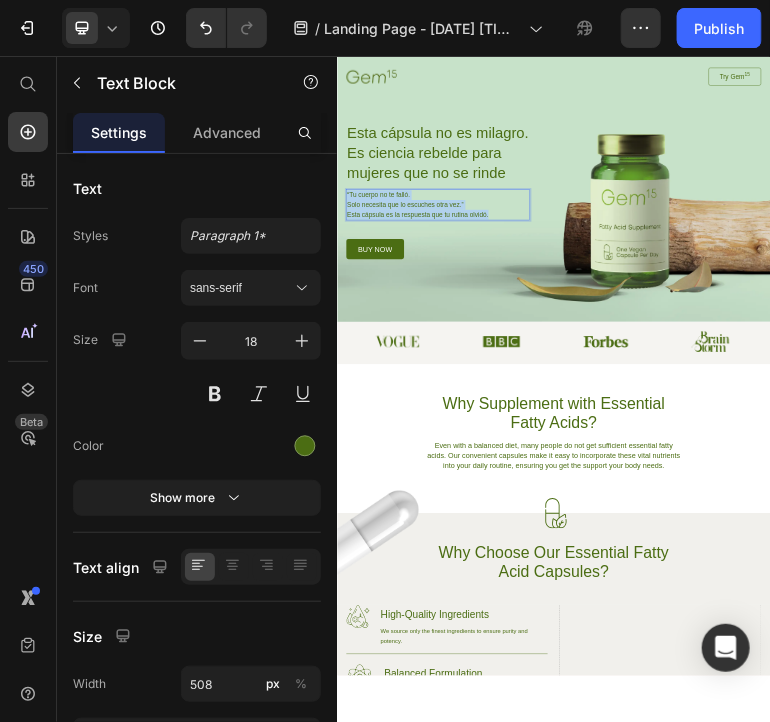 drag, startPoint x: 796, startPoint y: 533, endPoint x: 310, endPoint y: 460, distance: 491.45193 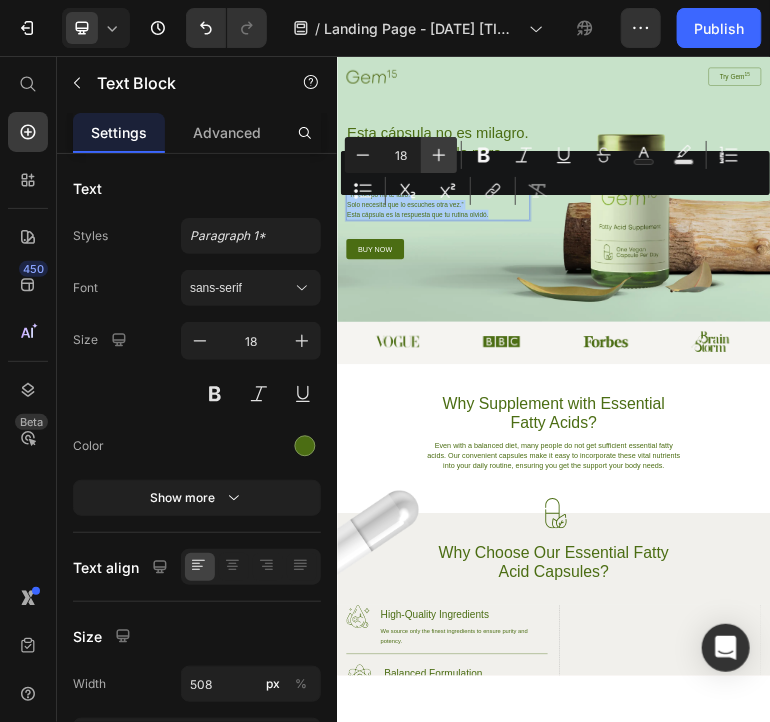 click 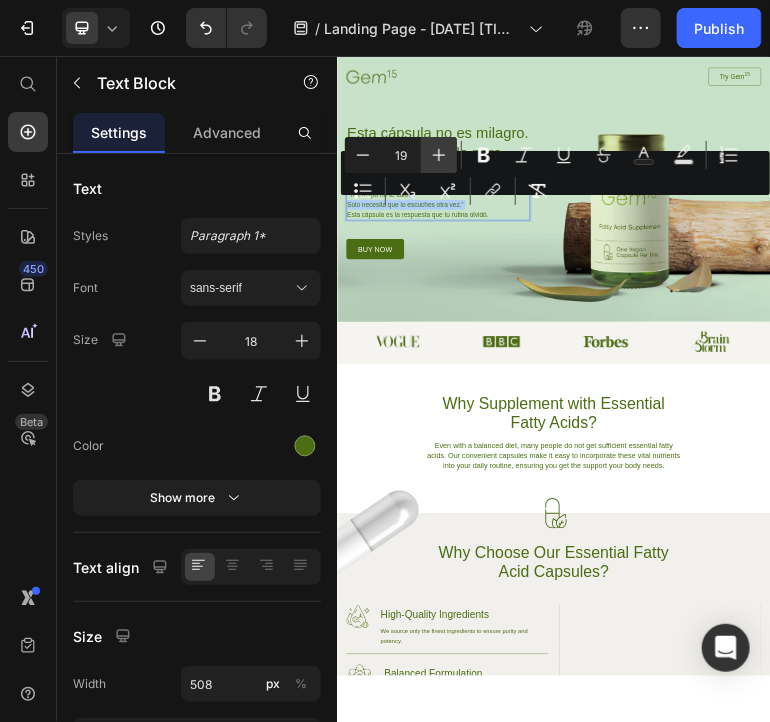 click 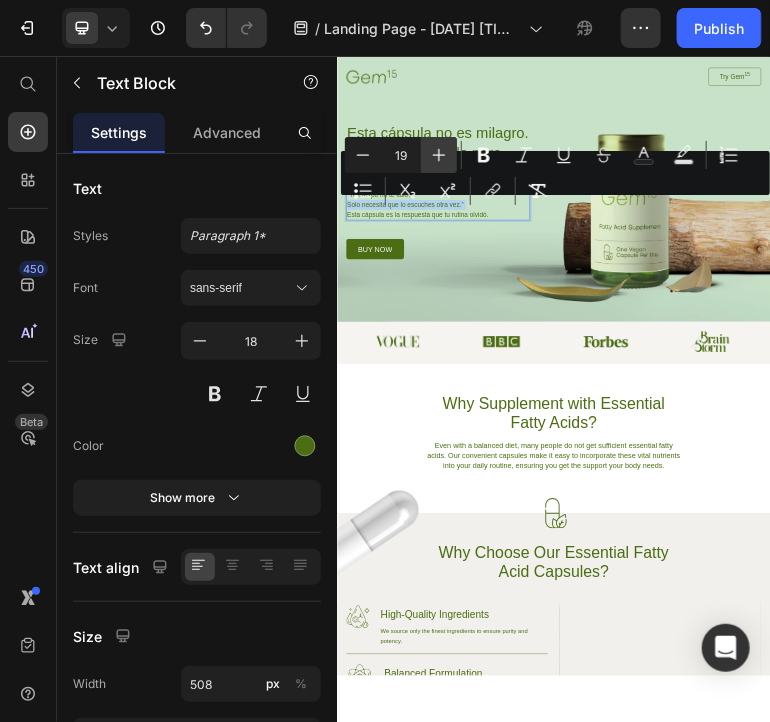 type on "20" 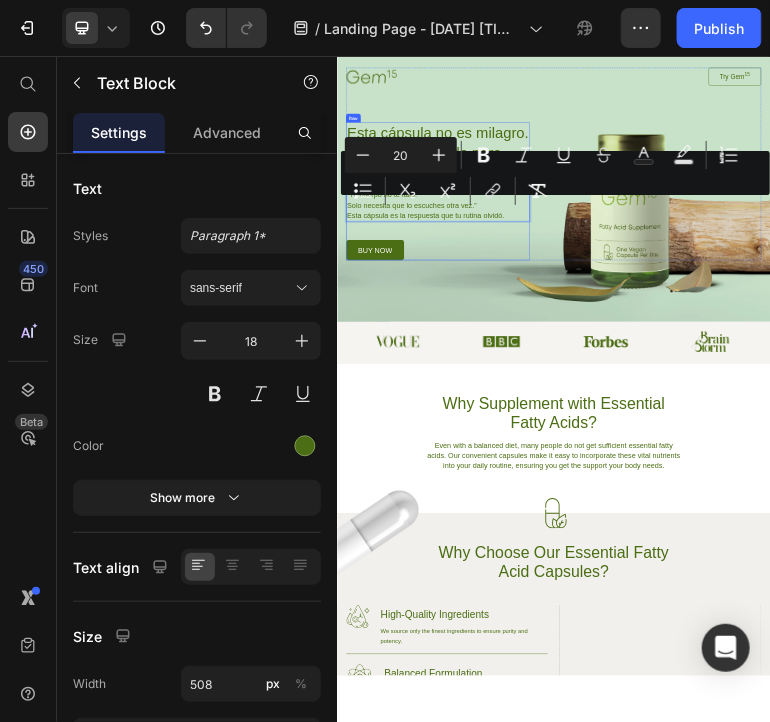 click at bounding box center [936, 453] 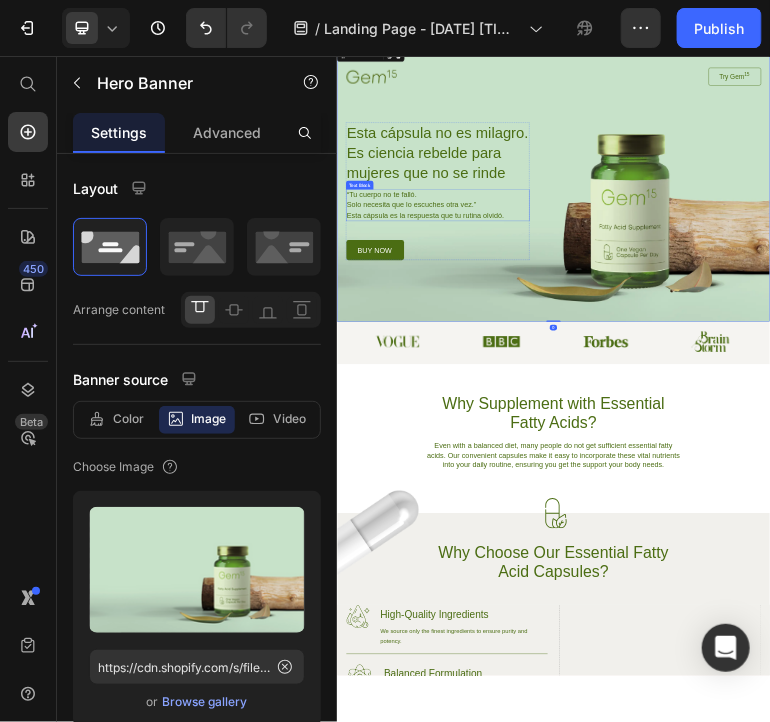click on "Esta cápsula es la respuesta que tu rutina olvidó." at bounding box center (581, 536) 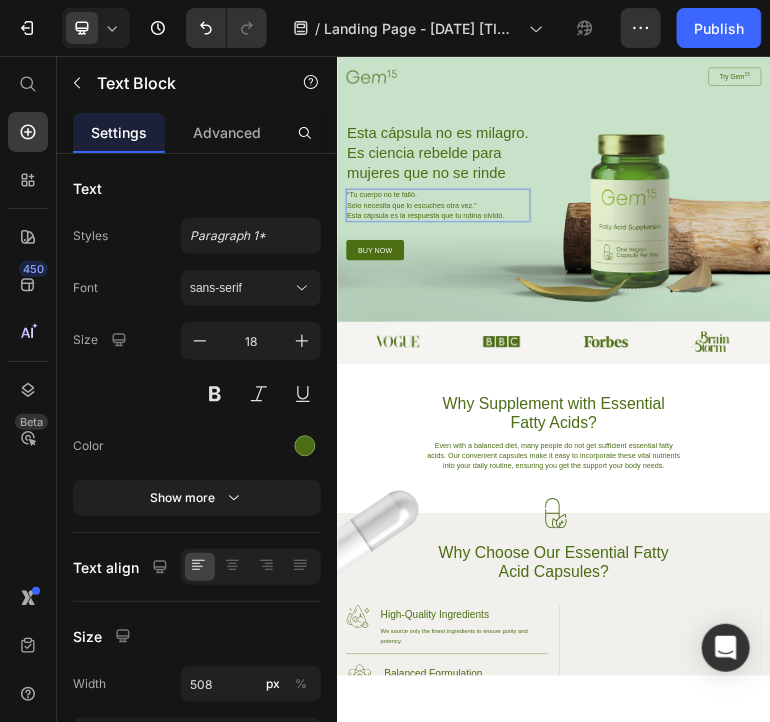 click on "“Tu cuerpo no te falló. Solo necesita que lo escuches otra vez.” Esta cápsula es la respuesta que tu rutina olvidó." at bounding box center (615, 509) 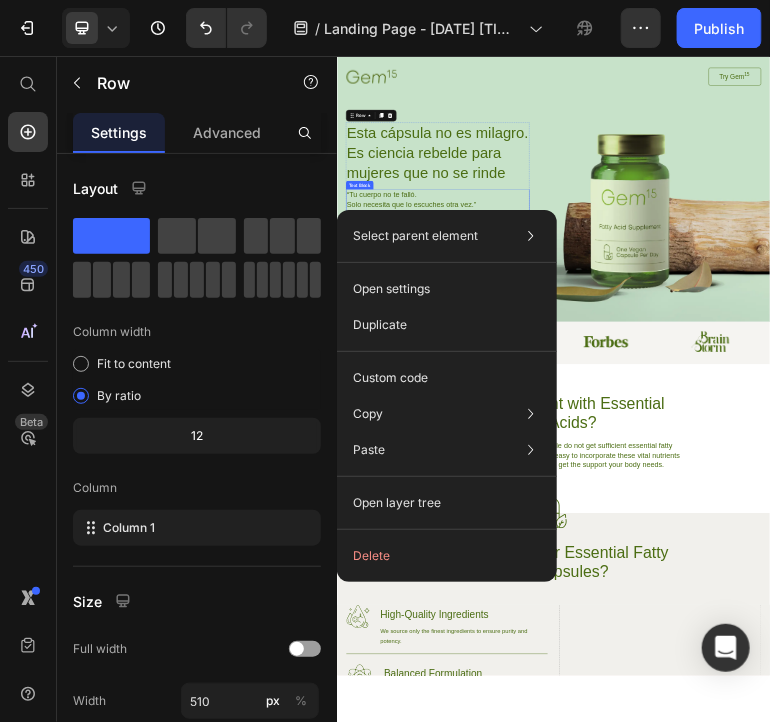 click on "“Tu cuerpo no te falló. Solo necesita que lo escuches otra vez.” Esta cápsula es la respuesta que tu rutina olvidó." at bounding box center [615, 509] 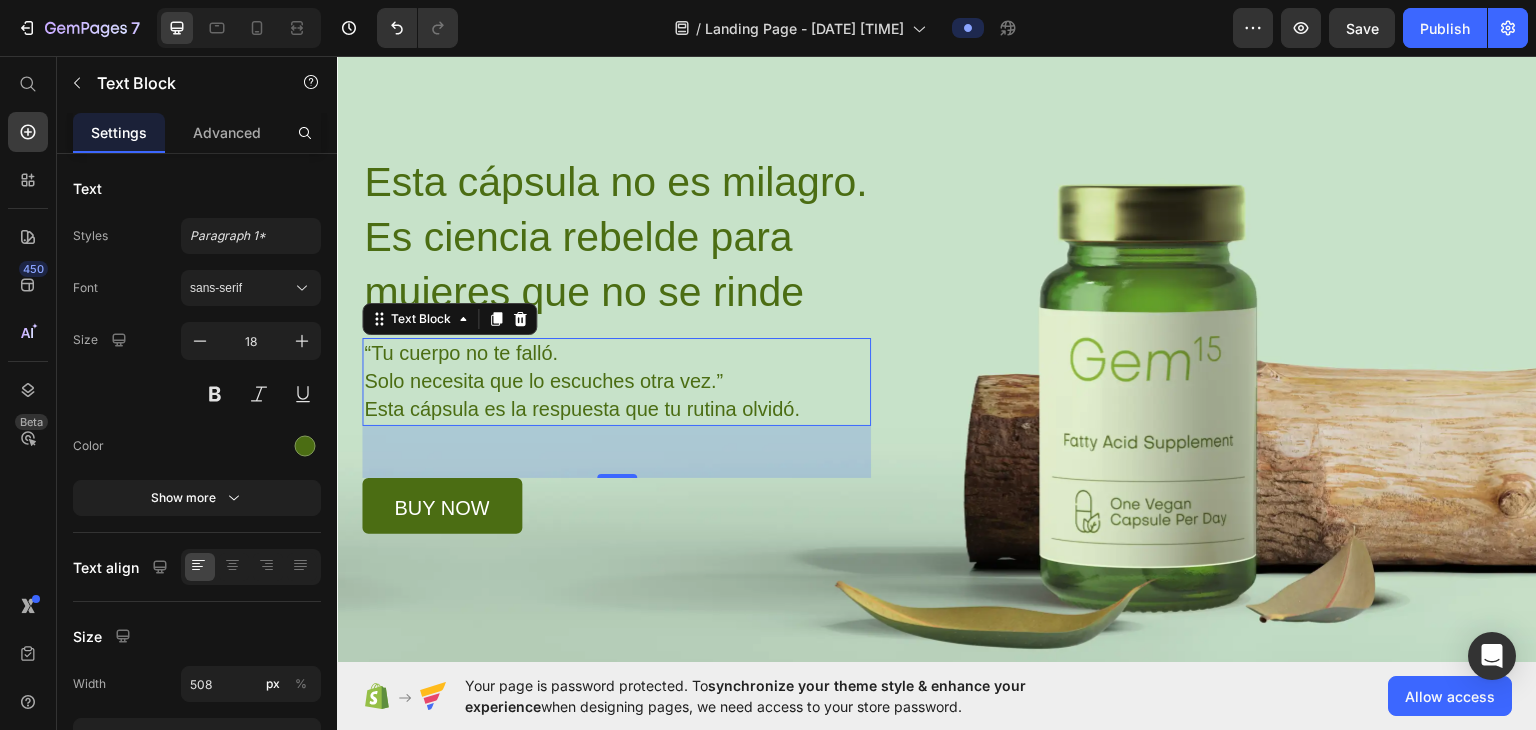 scroll, scrollTop: 200, scrollLeft: 0, axis: vertical 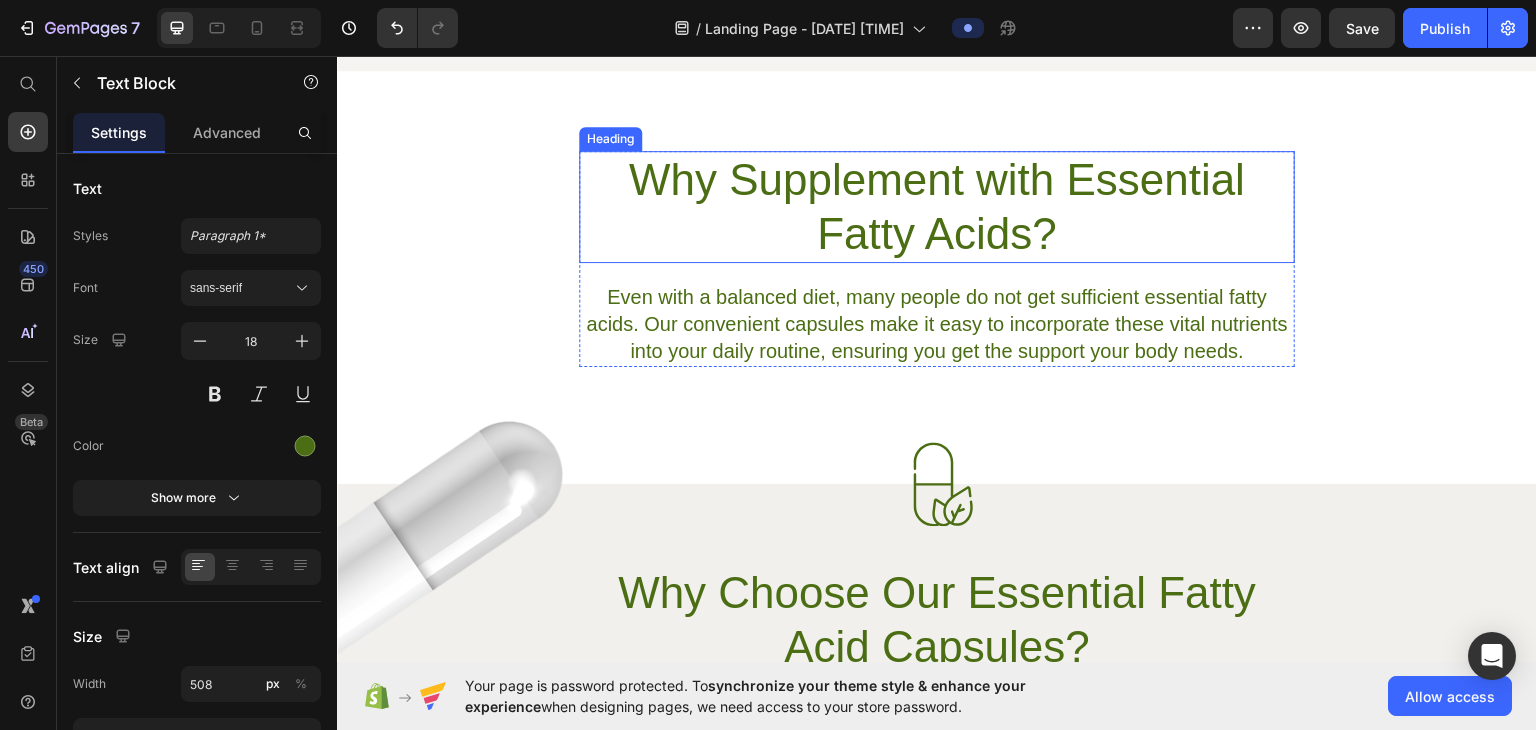 click on "Why Supplement with Essential Fatty Acids?" at bounding box center [937, 206] 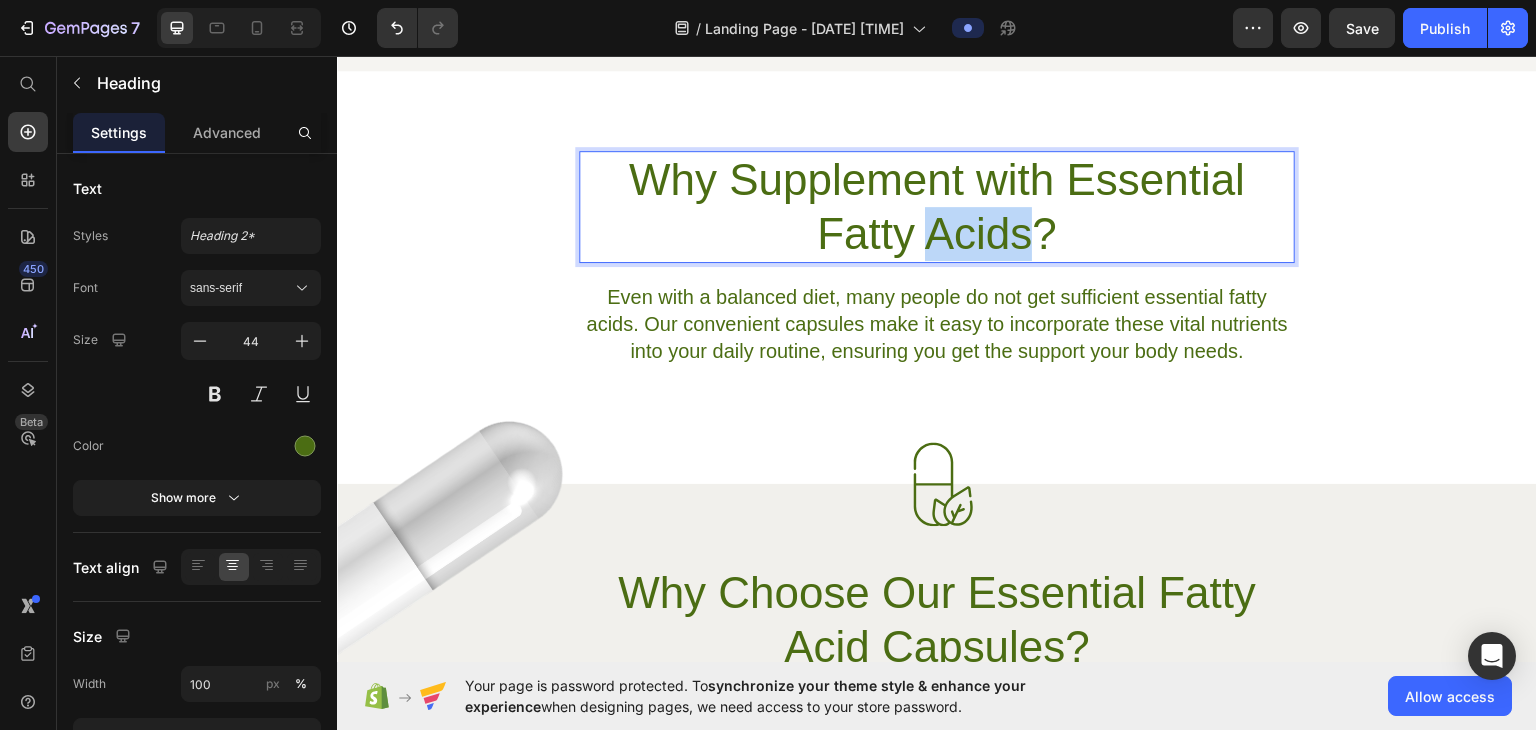 click on "Why Supplement with Essential Fatty Acids?" at bounding box center (937, 206) 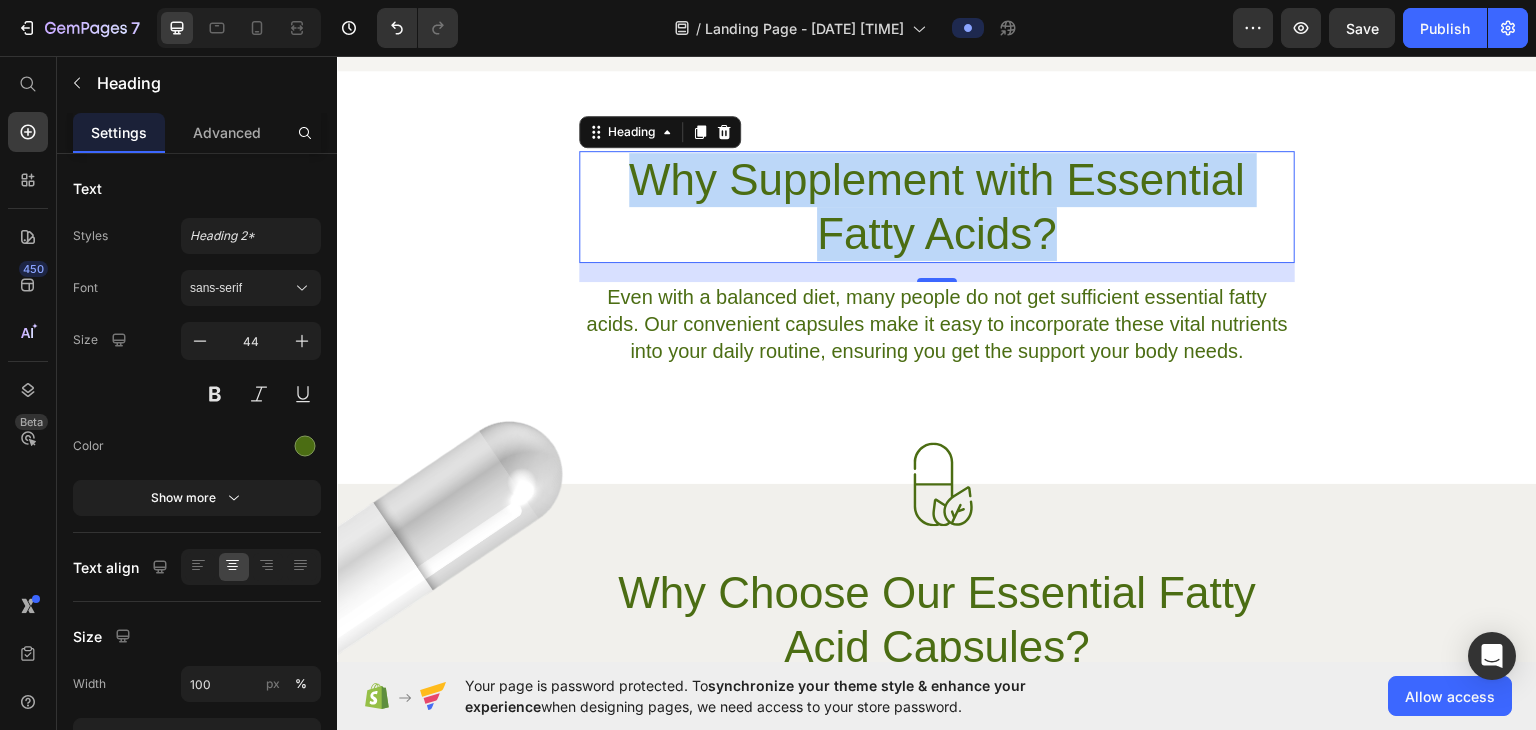 click on "Why Supplement with Essential Fatty Acids?" at bounding box center (937, 206) 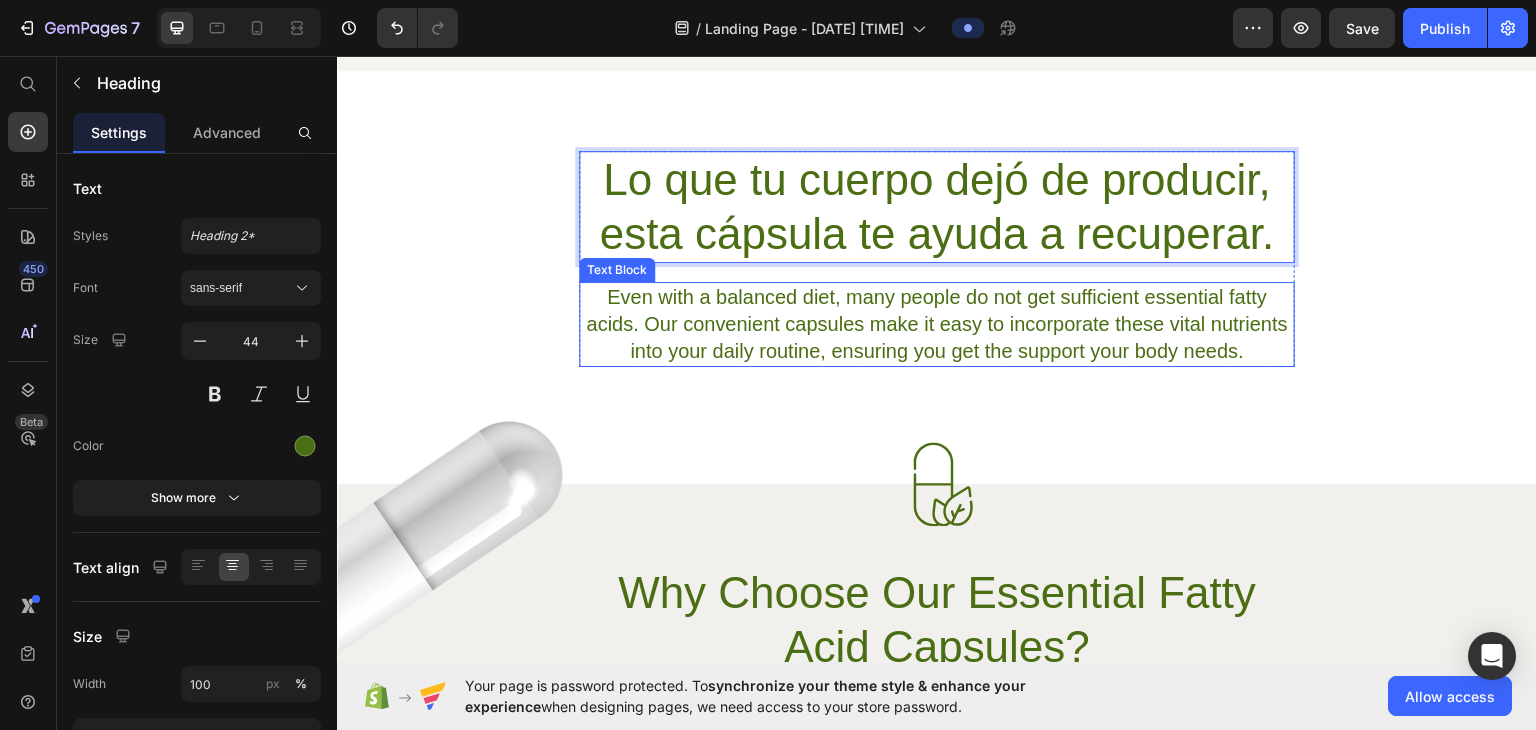 click on "Even with a balanced diet, many people do not get sufficient essential fatty acids. Our convenient capsules make it easy to incorporate these vital nutrients into your daily routine, ensuring you get the support your body needs." at bounding box center (937, 323) 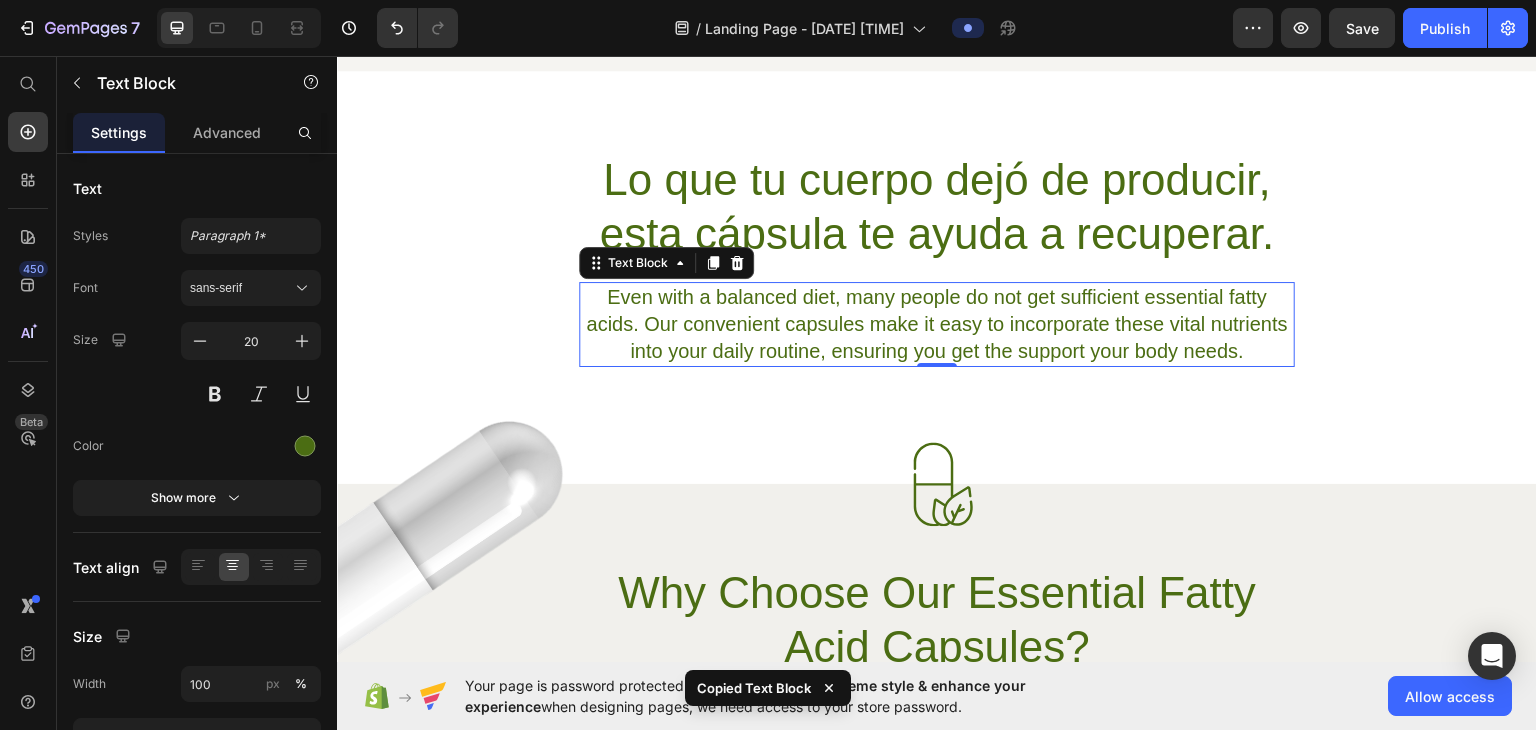 click on "Even with a balanced diet, many people do not get sufficient essential fatty acids. Our convenient capsules make it easy to incorporate these vital nutrients into your daily routine, ensuring you get the support your body needs." at bounding box center (937, 323) 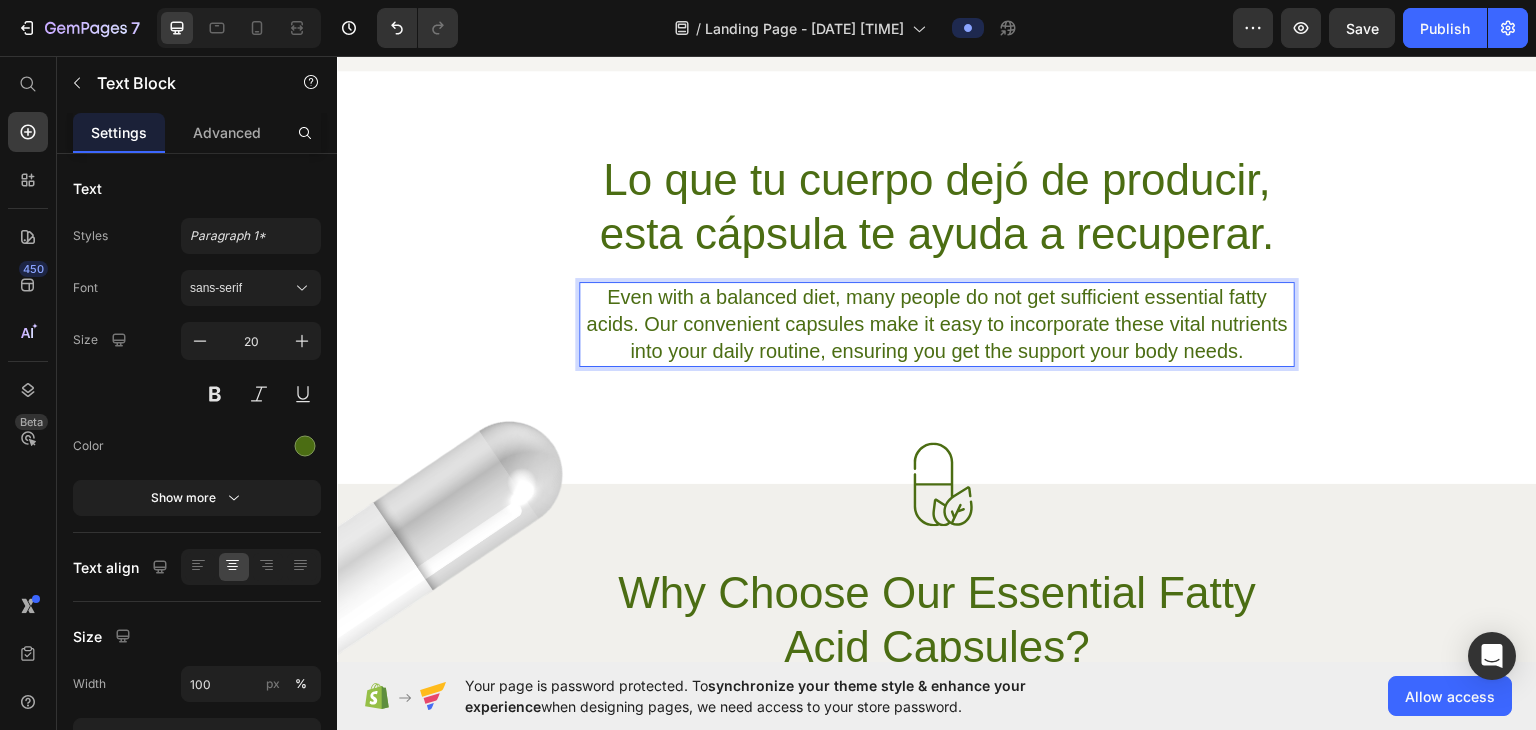 click on "Even with a balanced diet, many people do not get sufficient essential fatty acids. Our convenient capsules make it easy to incorporate these vital nutrients into your daily routine, ensuring you get the support your body needs." at bounding box center [937, 323] 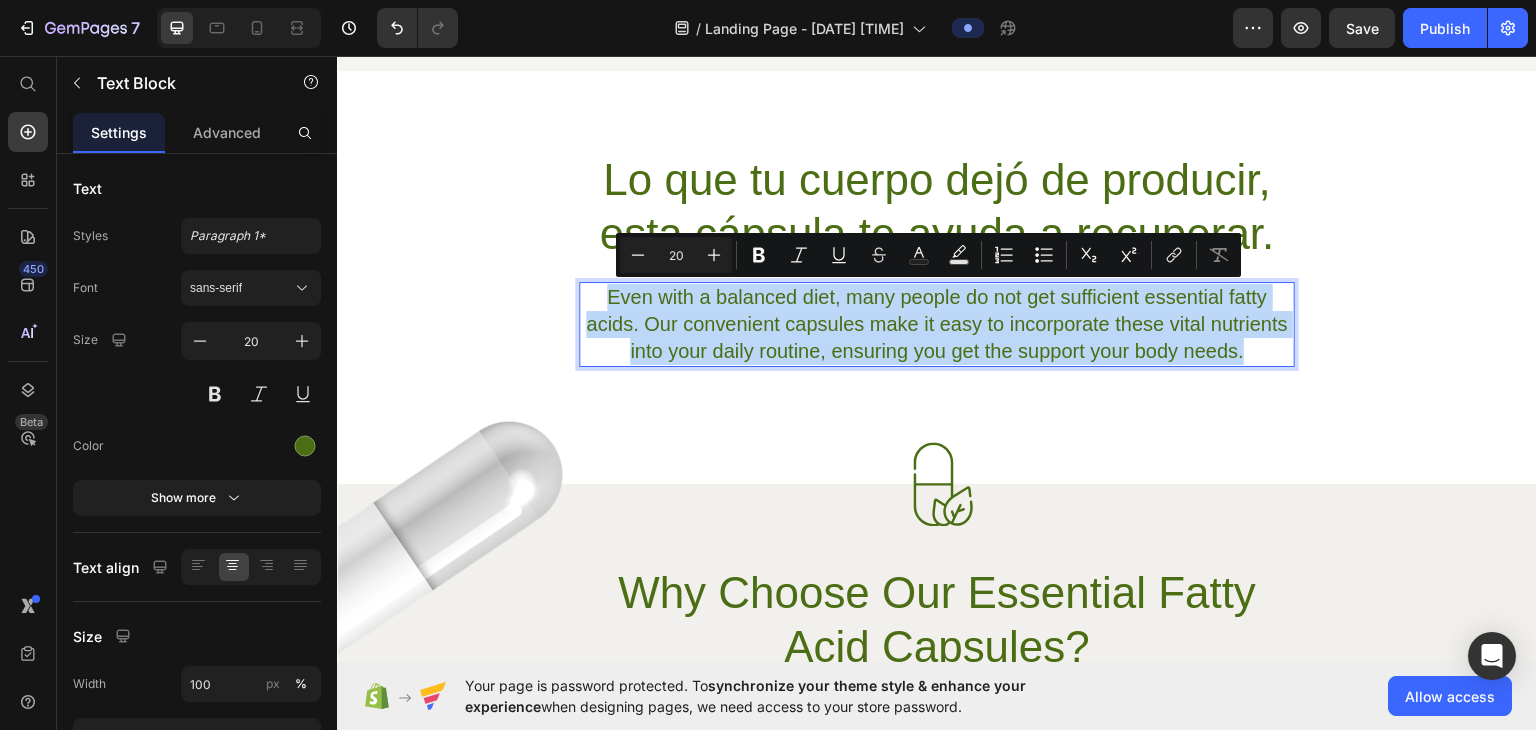 copy on "Even with a balanced diet, many people do not get sufficient essential fatty acids. Our convenient capsules make it easy to incorporate these vital nutrients into your daily routine, ensuring you get the support your body needs." 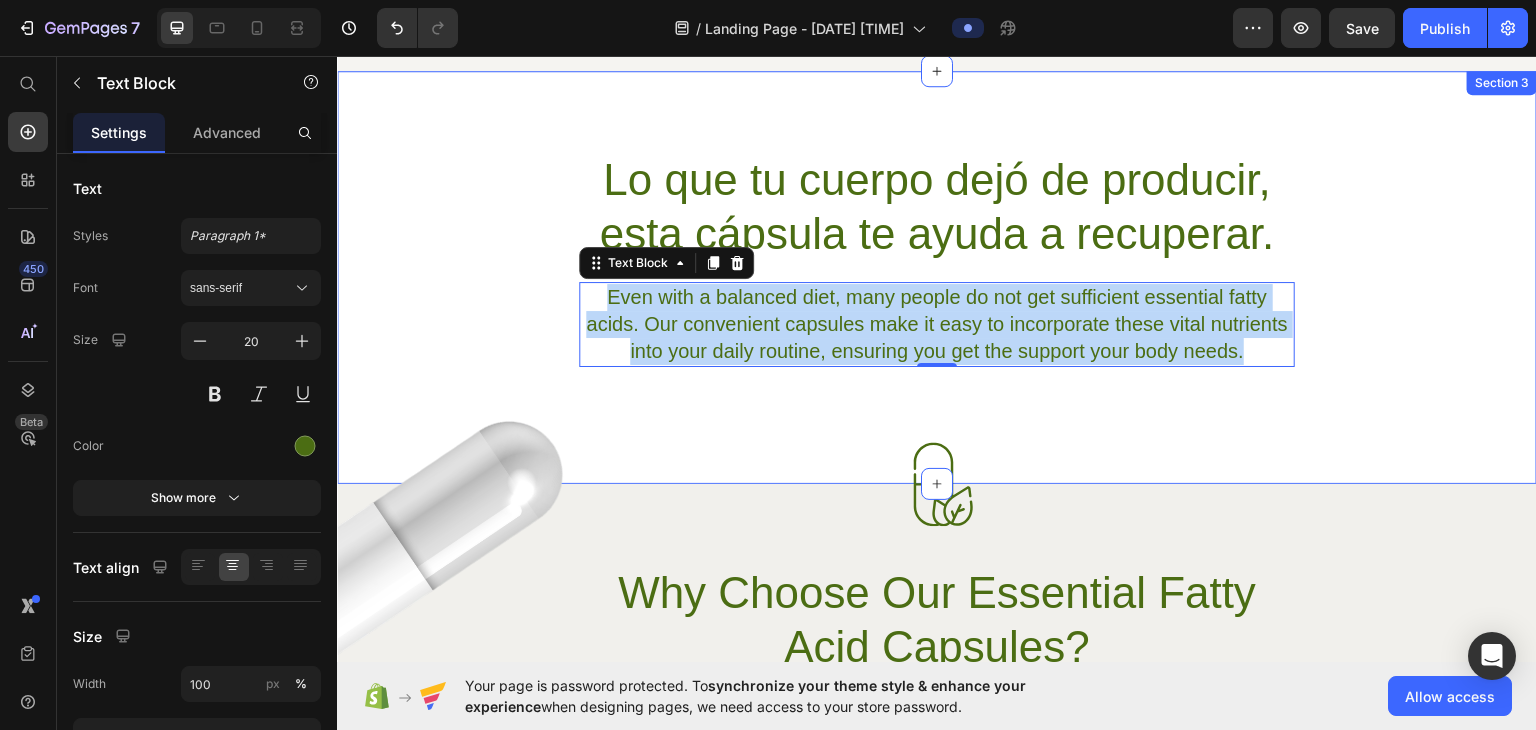 click on "Even with a balanced diet, many people do not get sufficient essential fatty acids. Our convenient capsules make it easy to incorporate these vital nutrients into your daily routine, ensuring you get the support your body needs." at bounding box center [937, 323] 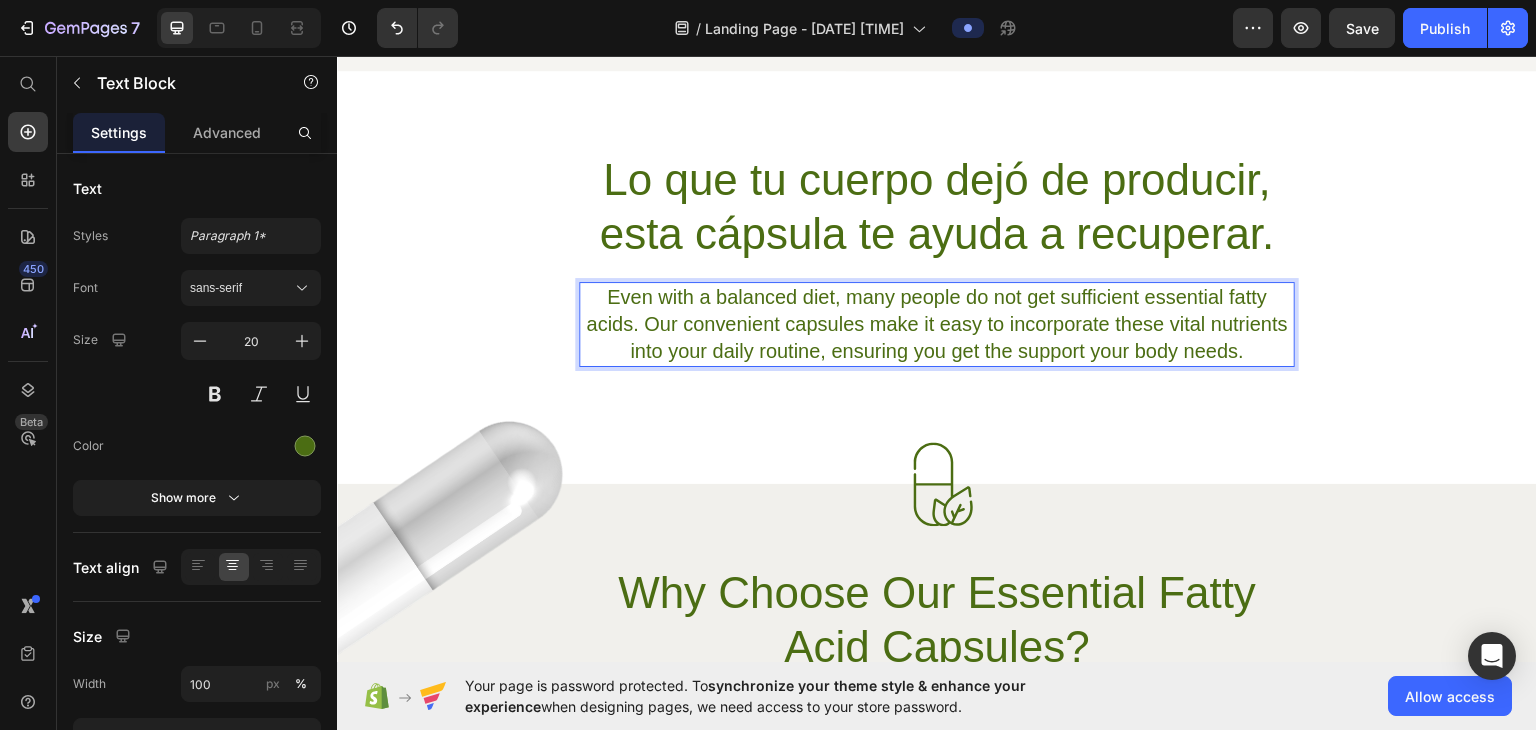 click on "Even with a balanced diet, many people do not get sufficient essential fatty acids. Our convenient capsules make it easy to incorporate these vital nutrients into your daily routine, ensuring you get the support your body needs." at bounding box center (937, 323) 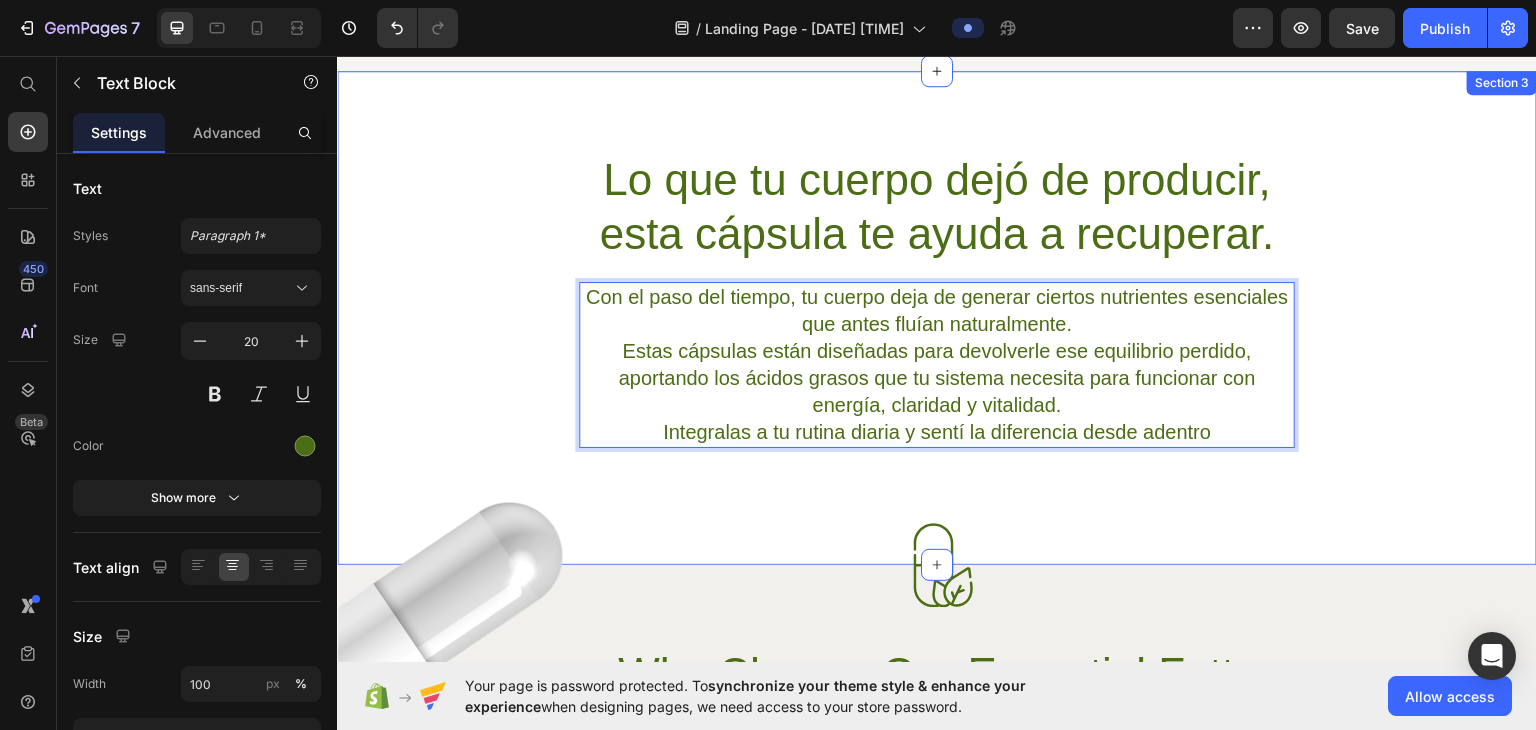 click on "Lo que tu cuerpo dejó de producir, esta cápsula te ayuda a recuperar. Heading Con el paso del tiempo, tu cuerpo deja de generar ciertos nutrientes esenciales que antes fluían naturalmente. Estas cápsulas están diseñadas para devolverle ese equilibrio perdido, aportando los ácidos grasos que tu sistema necesita para funcionar con energía, claridad y vitalidad. Integralas a tu rutina diaria y sentí la diferencia desde adentro Text Block 0 Row" at bounding box center (937, 298) 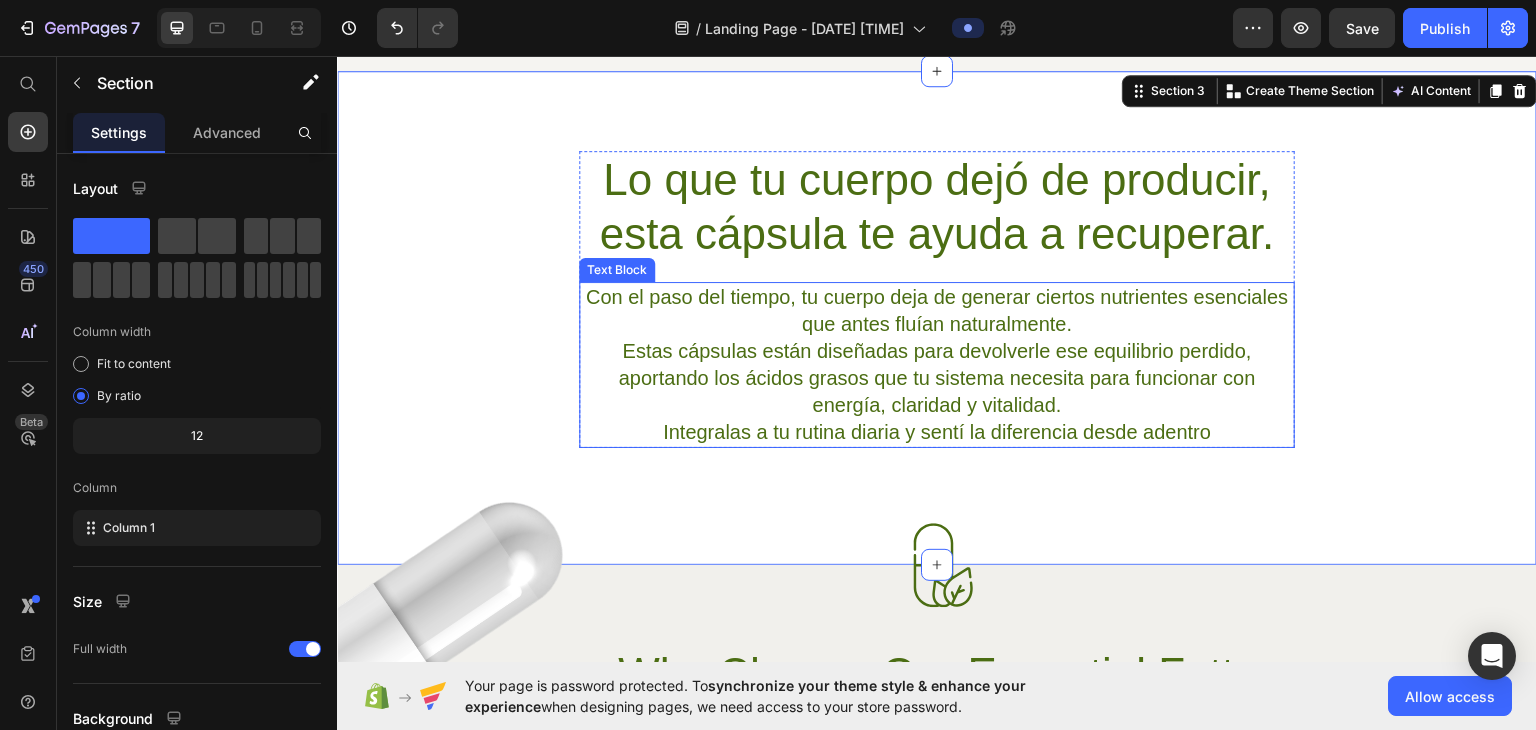 click on "Con el paso del tiempo, tu cuerpo deja de generar ciertos nutrientes esenciales que antes fluían naturalmente. Estas cápsulas están diseñadas para devolverle ese equilibrio perdido, aportando los ácidos grasos que tu sistema necesita para funcionar con energía, claridad y vitalidad. Integralas a tu rutina diaria y sentí la diferencia desde adentro" at bounding box center [937, 364] 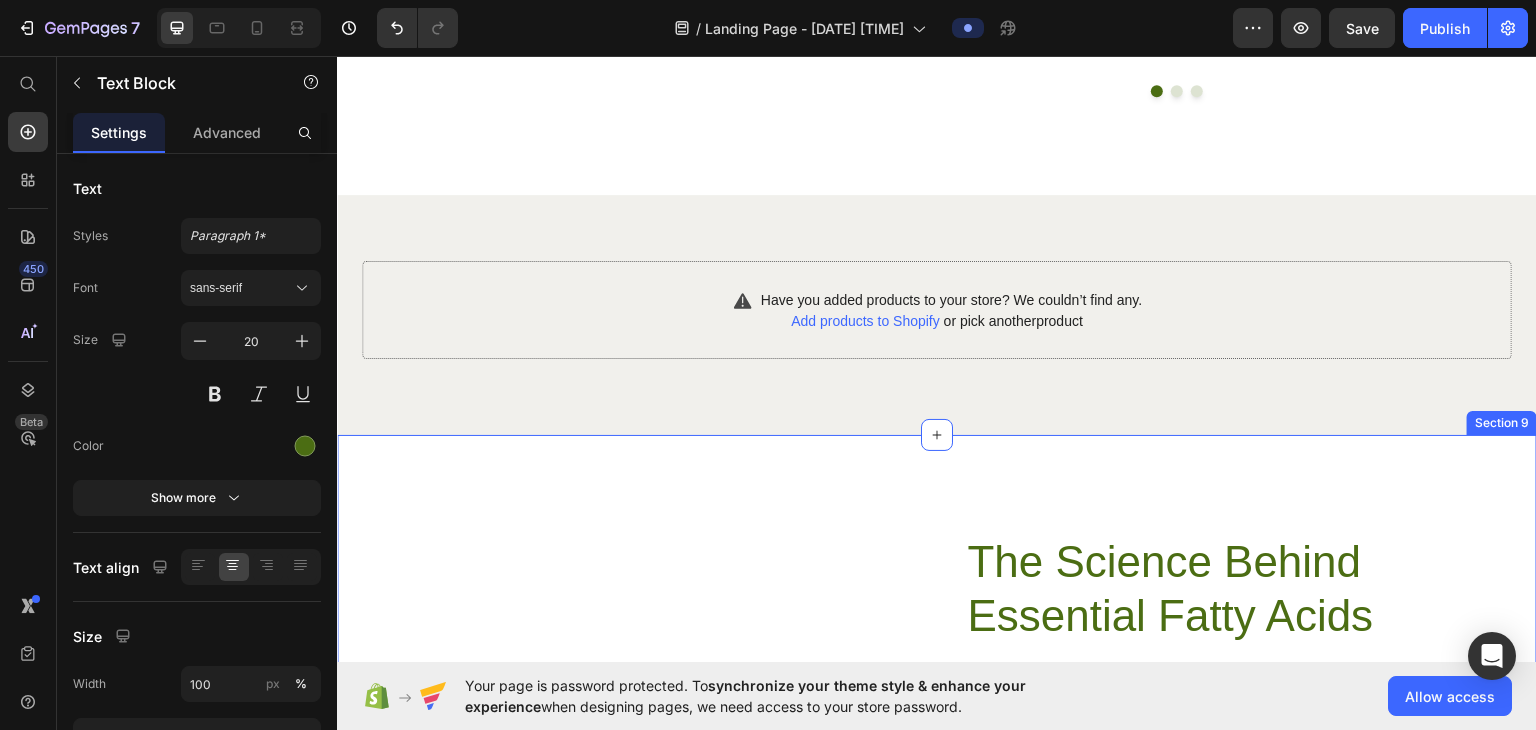 scroll, scrollTop: 3900, scrollLeft: 0, axis: vertical 